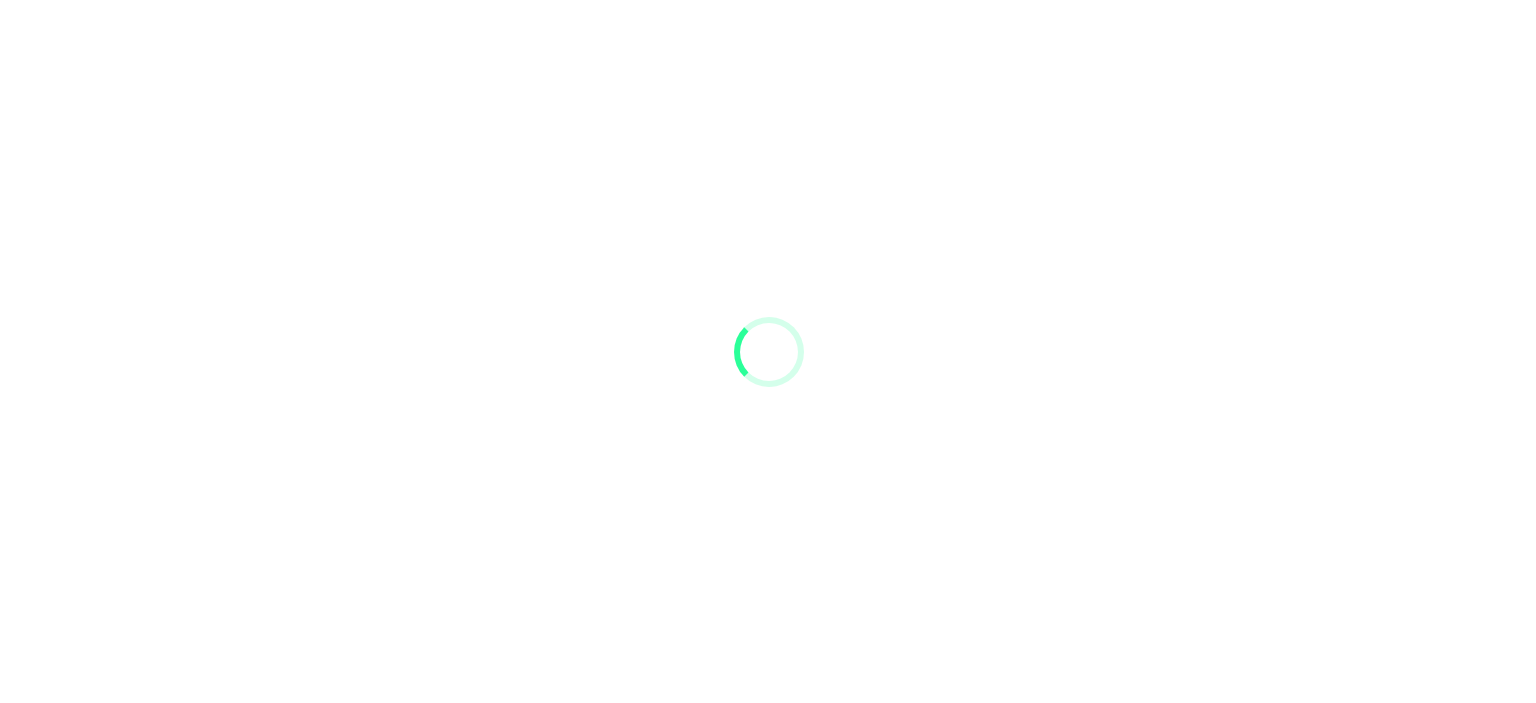scroll, scrollTop: 0, scrollLeft: 0, axis: both 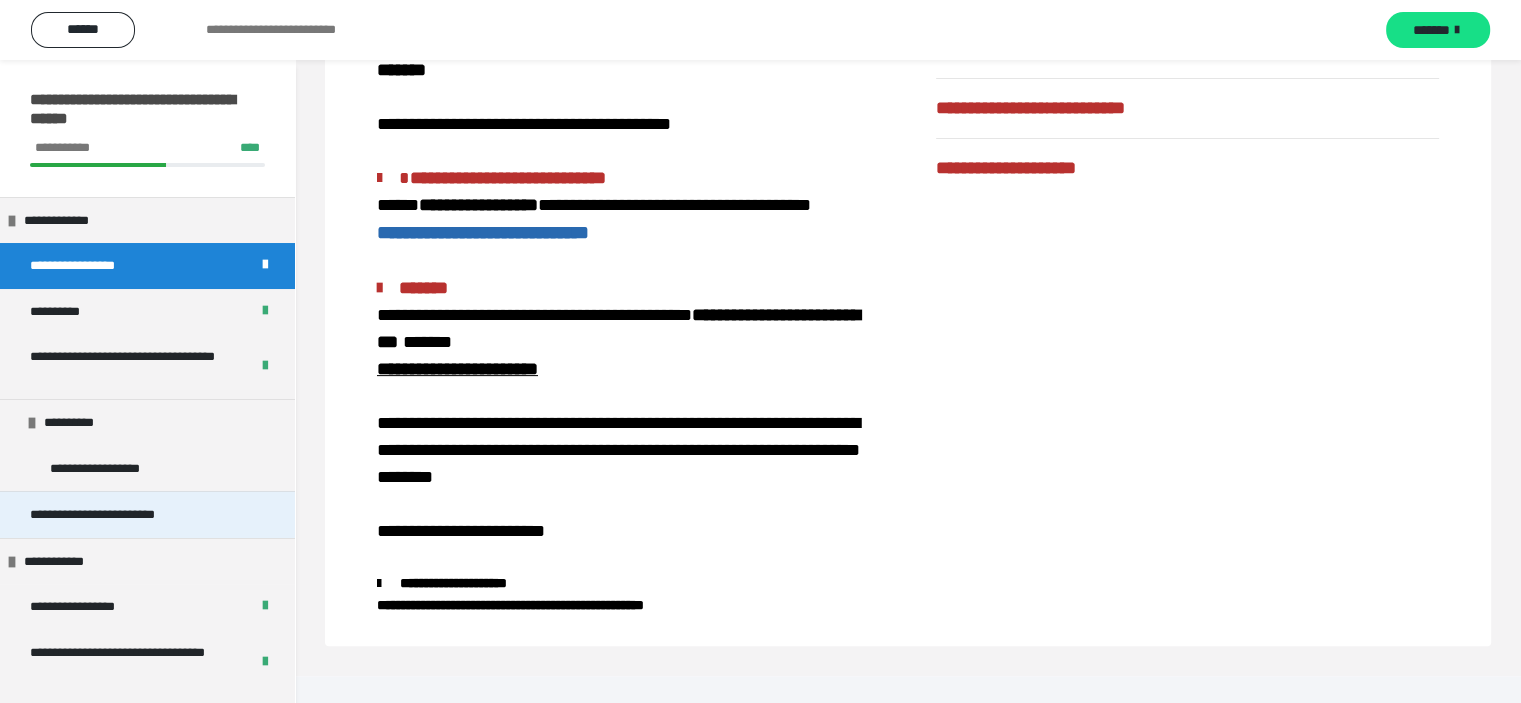 click on "**********" at bounding box center (124, 515) 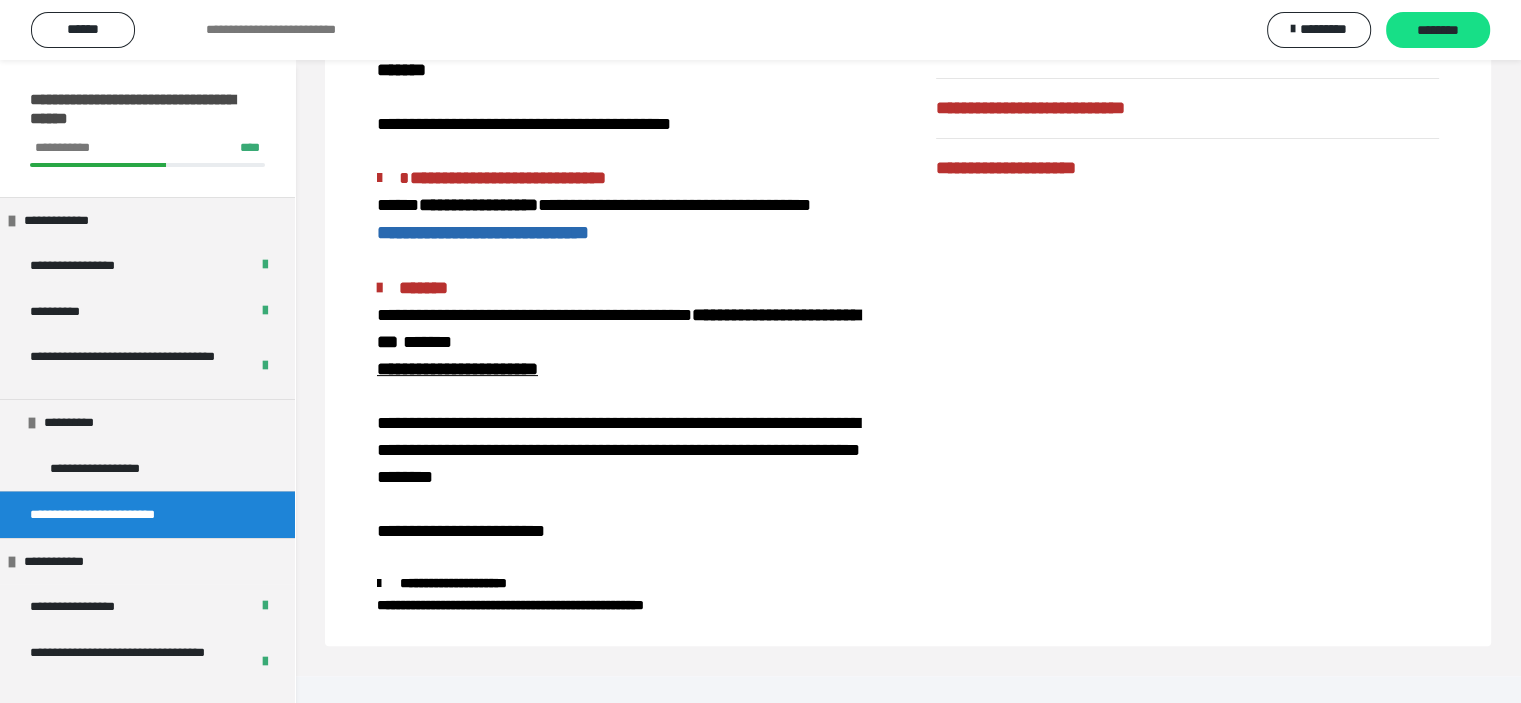 scroll, scrollTop: 60, scrollLeft: 0, axis: vertical 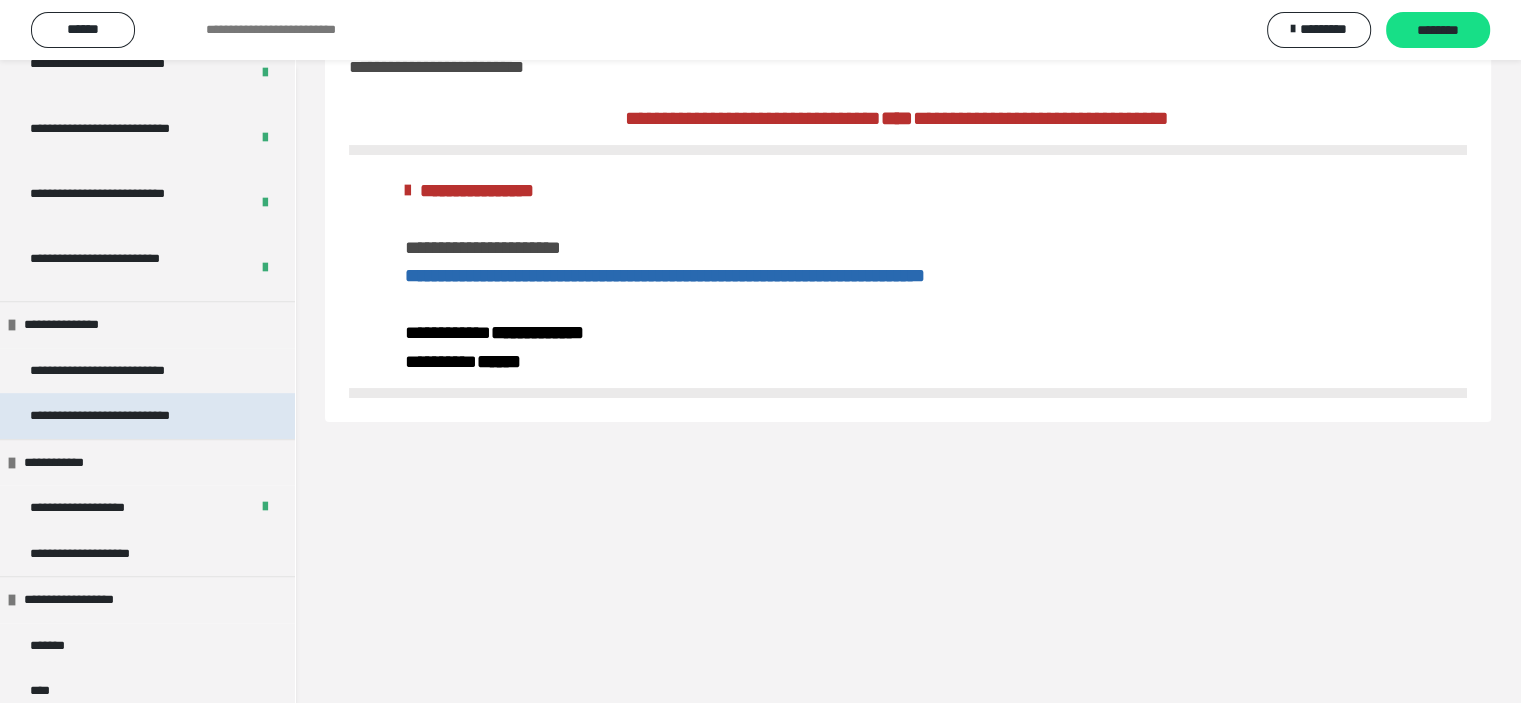 click on "**********" at bounding box center [130, 416] 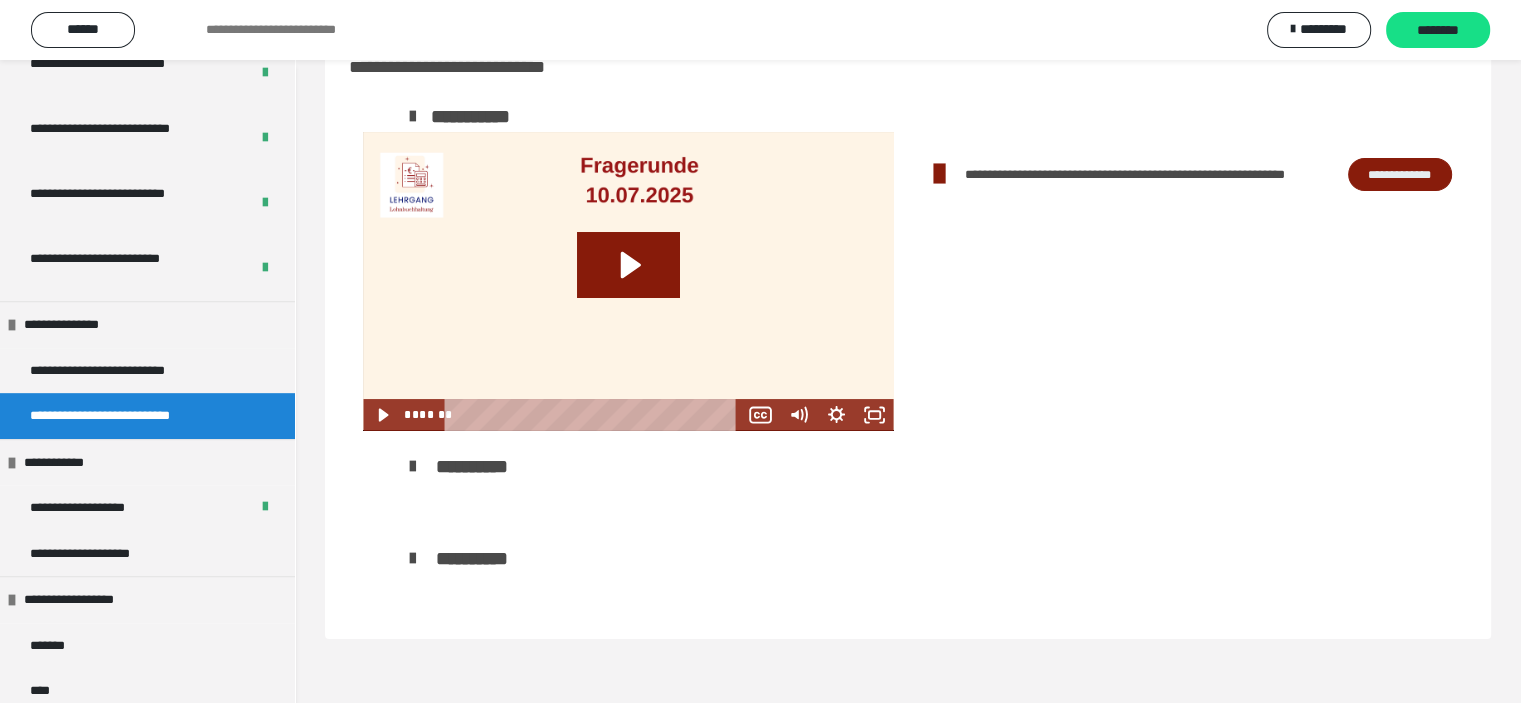 click on "**********" at bounding box center [1400, 175] 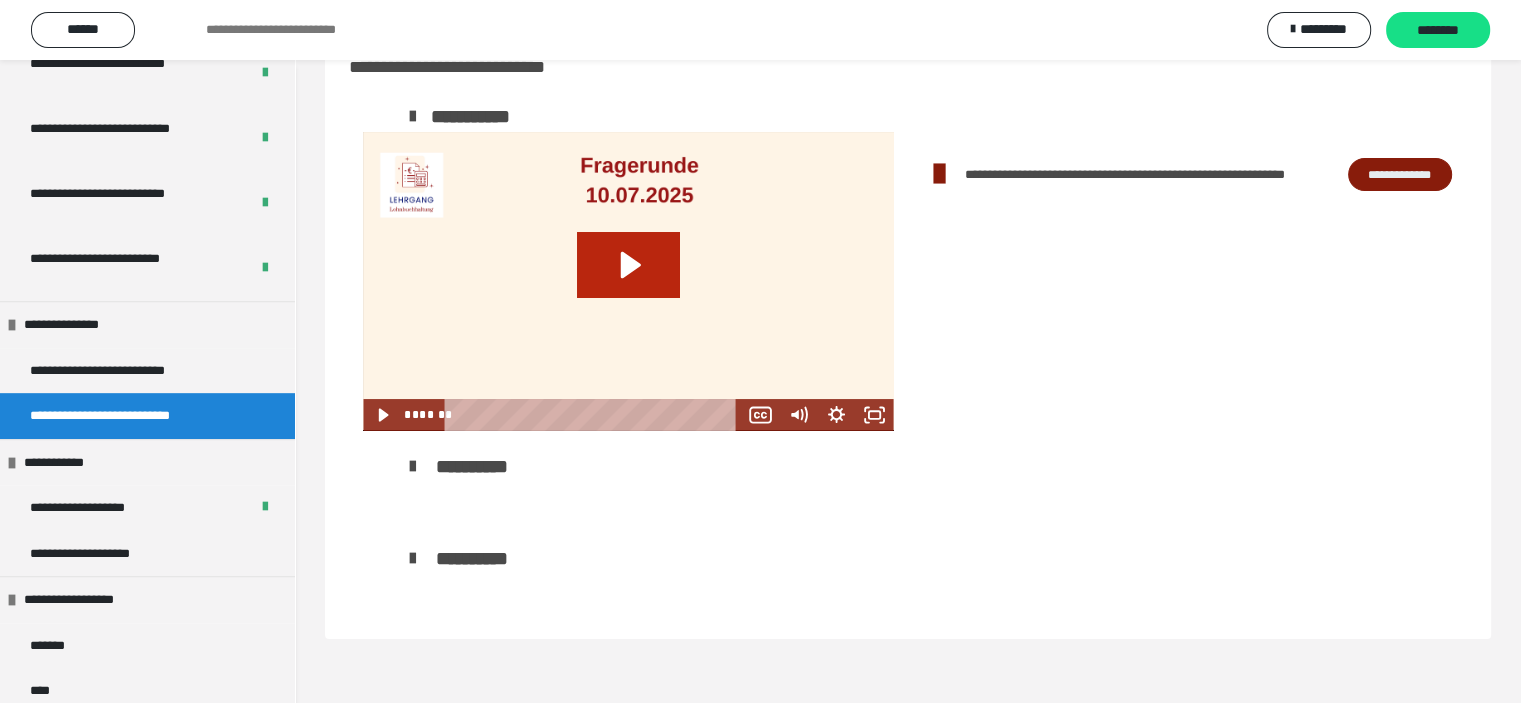 drag, startPoint x: 624, startPoint y: 256, endPoint x: 635, endPoint y: 251, distance: 12.083046 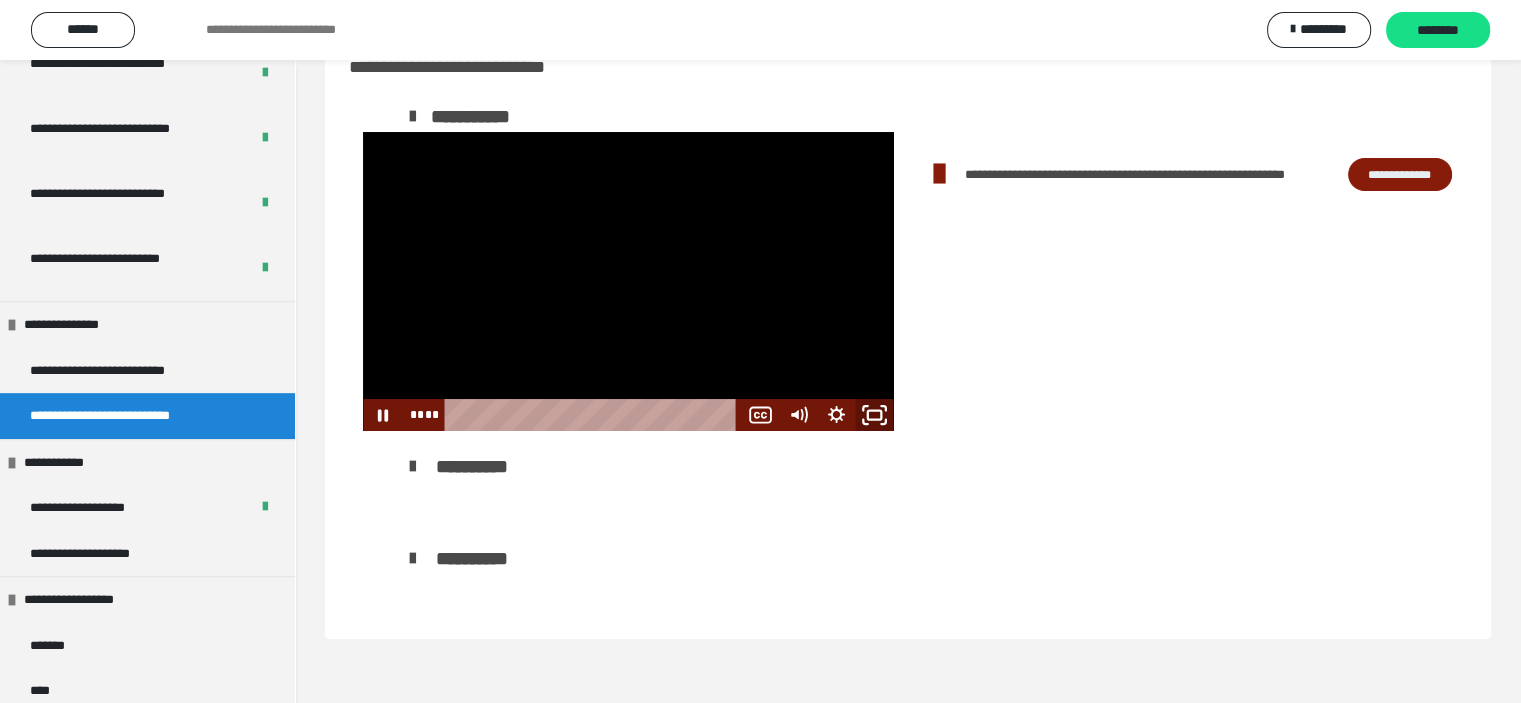click 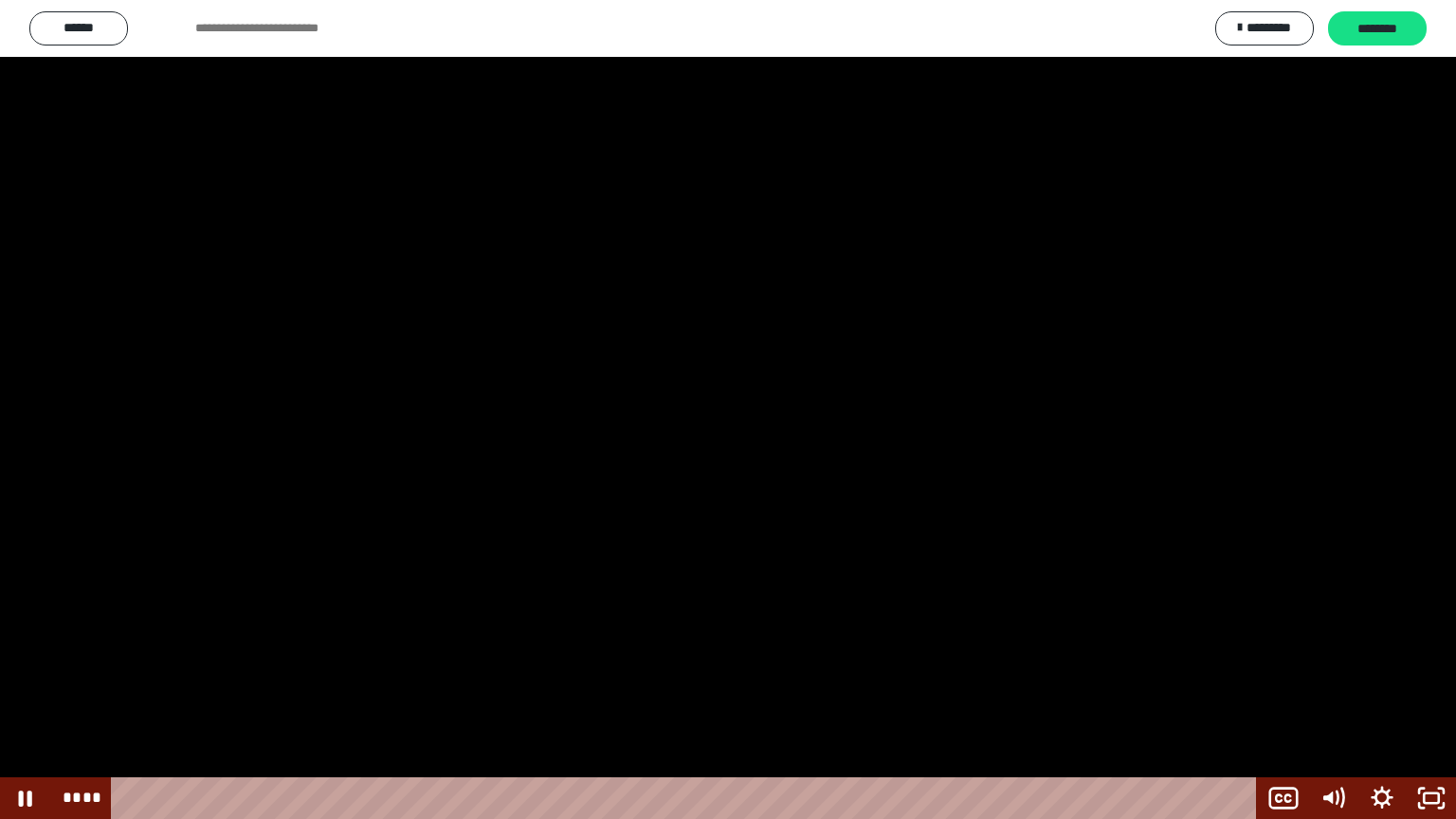 click at bounding box center [728, 410] 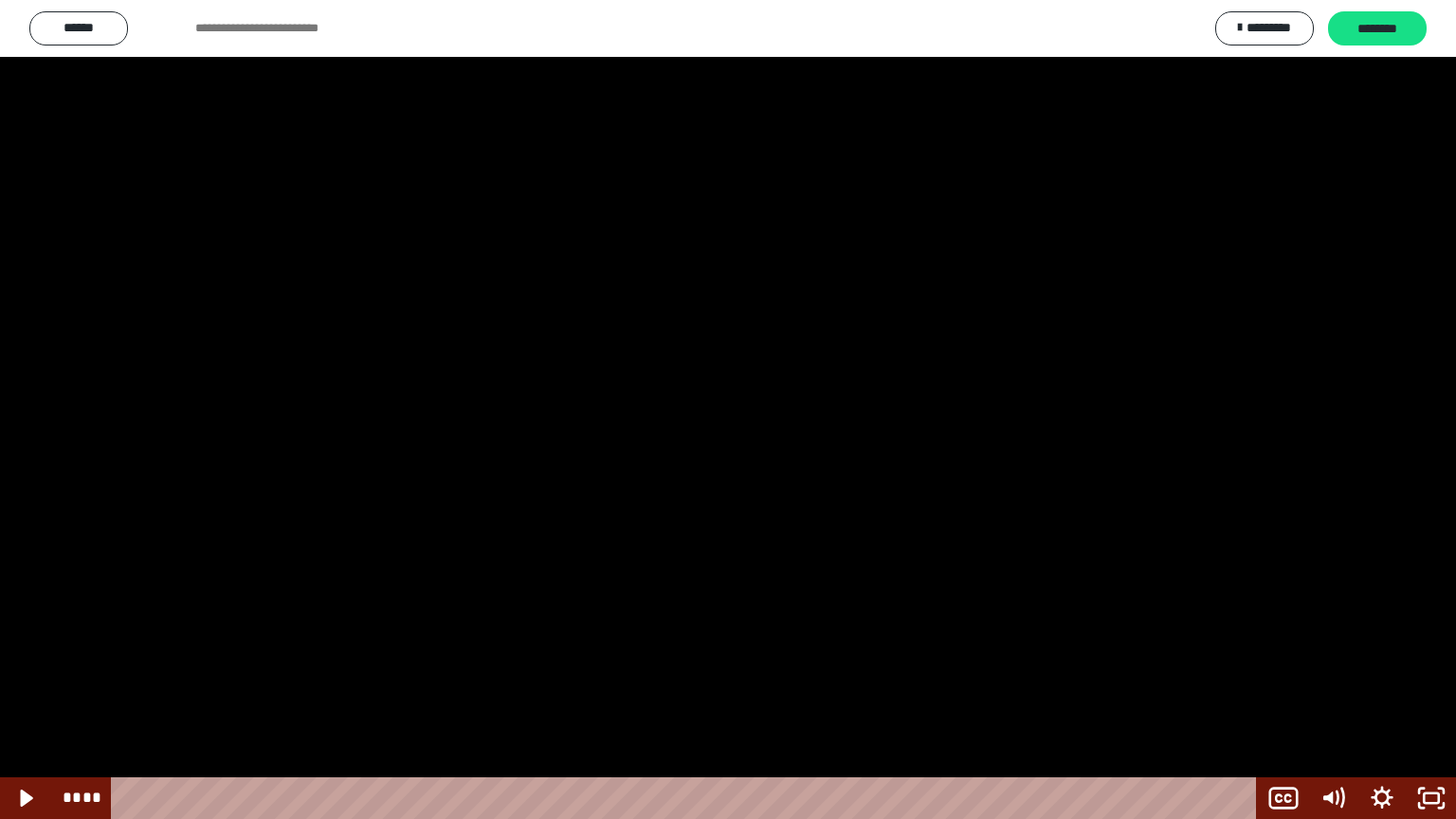 click at bounding box center (728, 410) 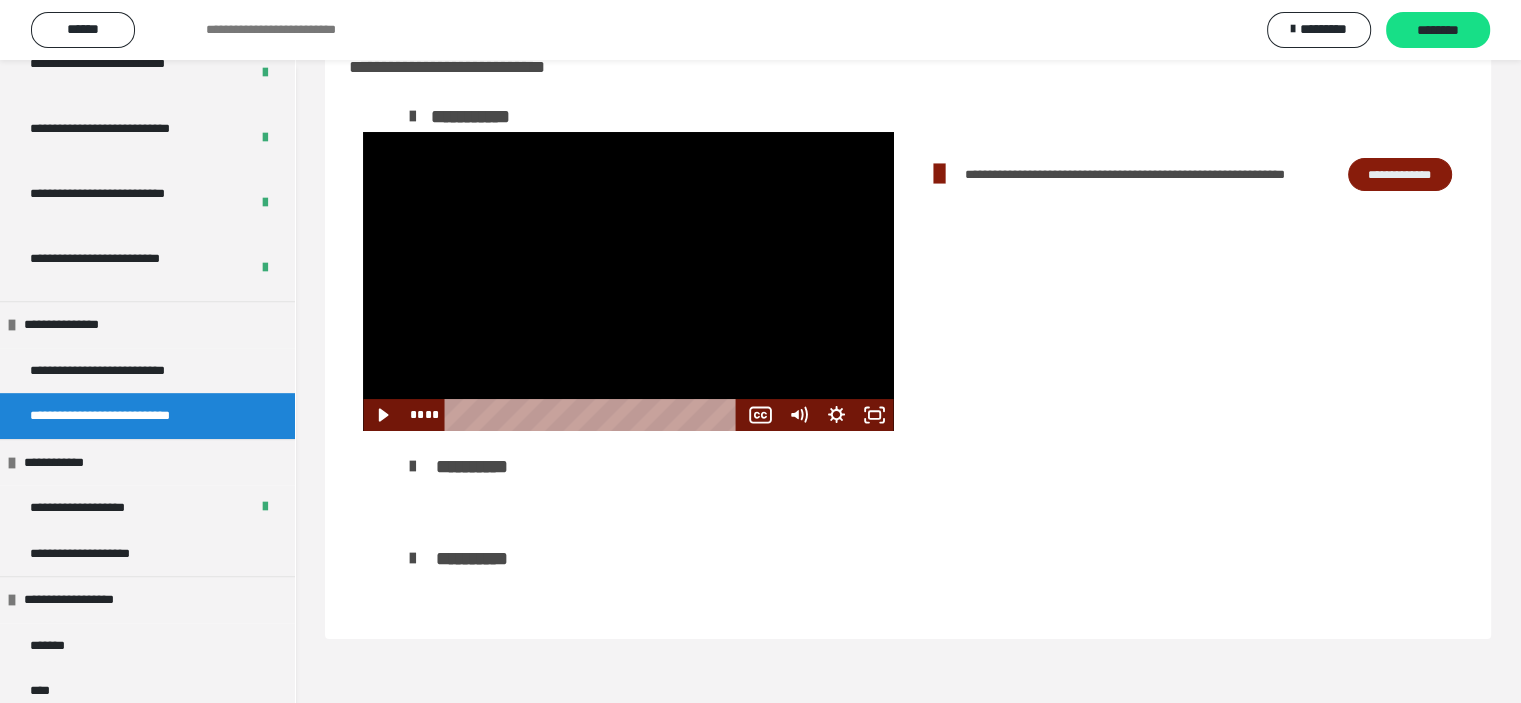 click at bounding box center (628, 281) 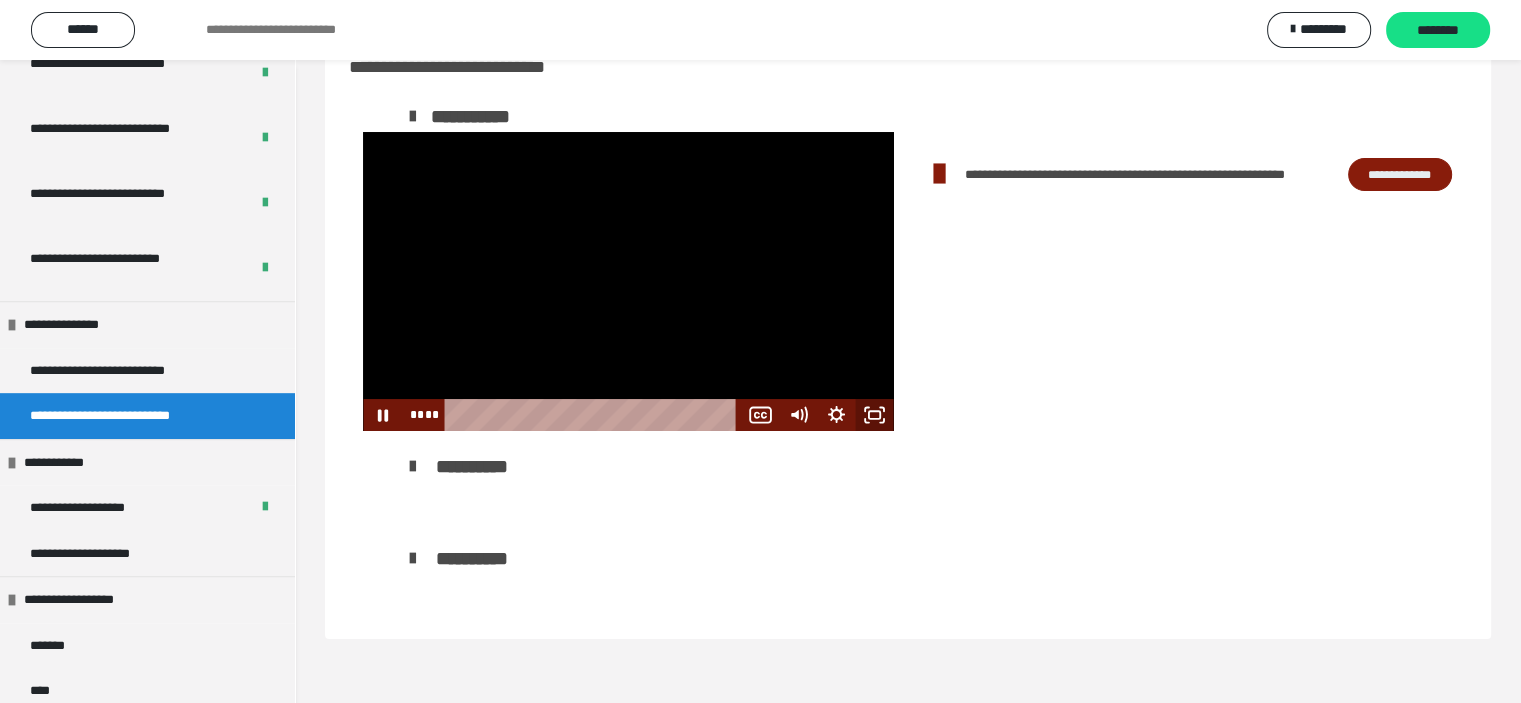 click 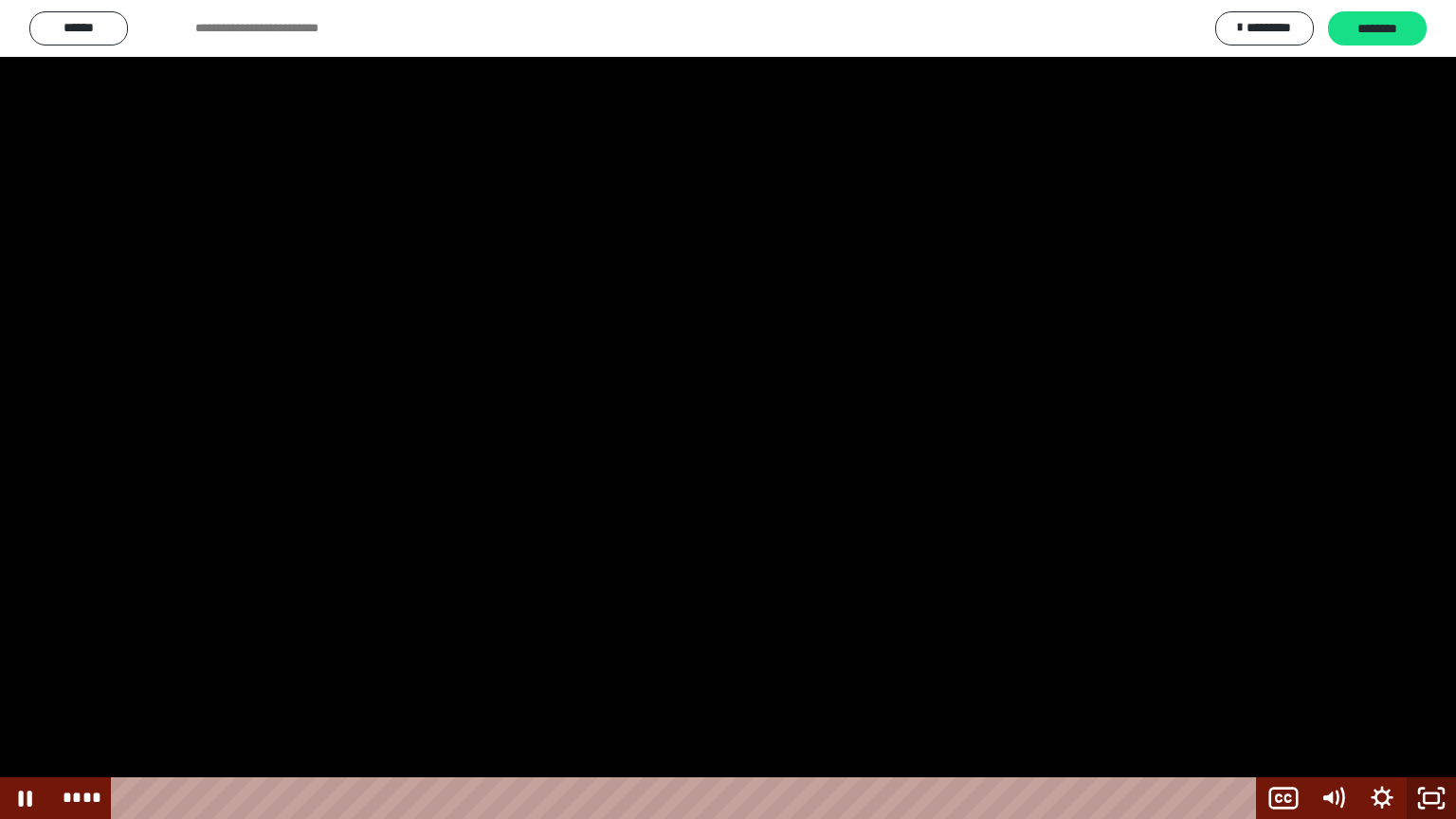 click 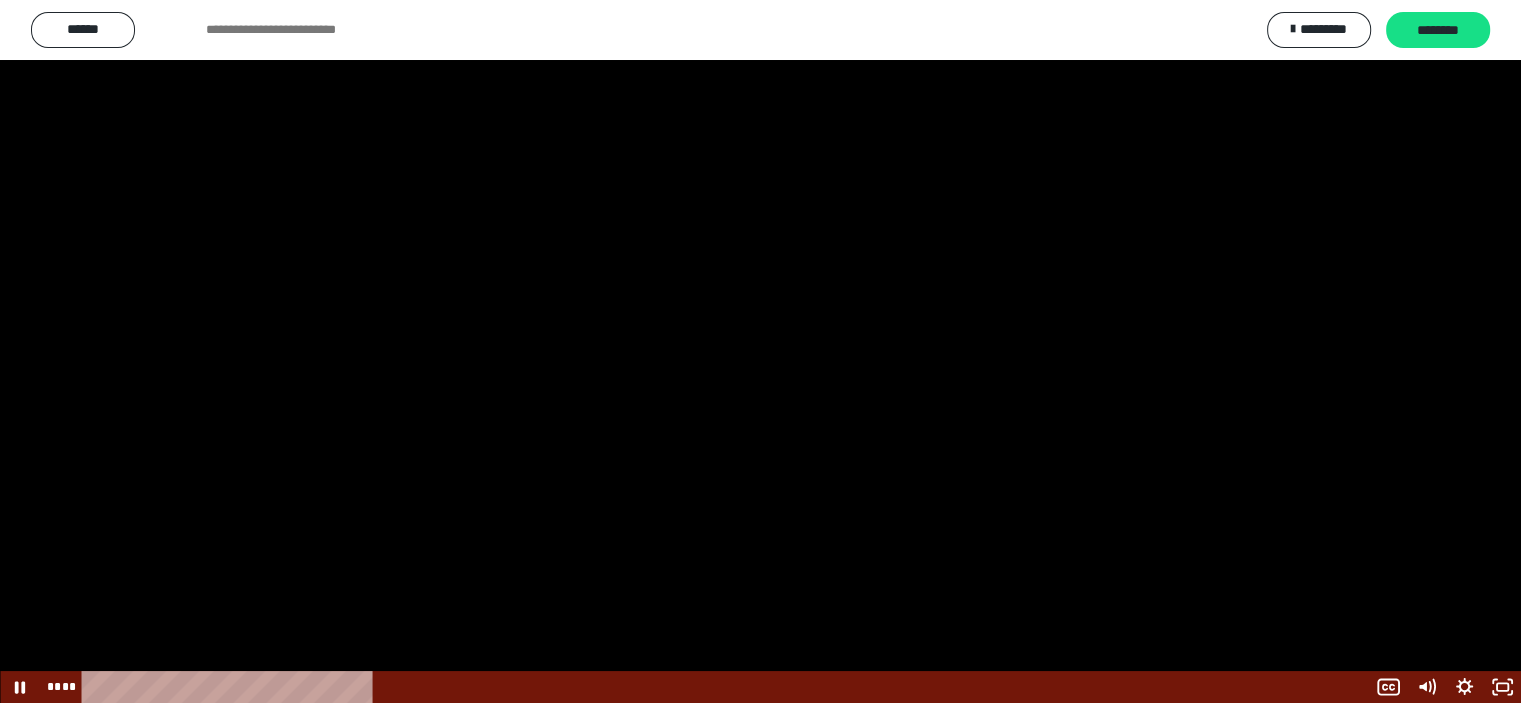 scroll, scrollTop: 0, scrollLeft: 0, axis: both 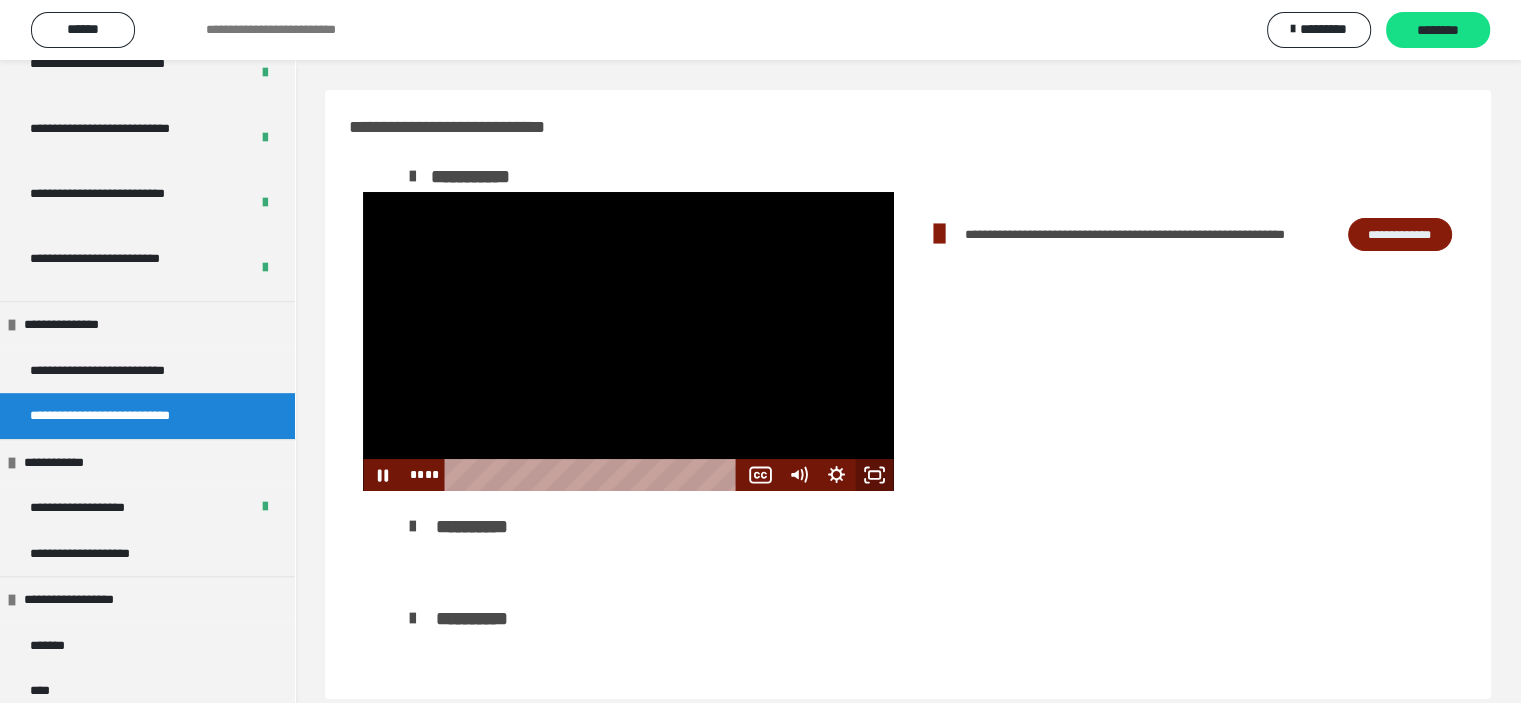 drag, startPoint x: 880, startPoint y: 474, endPoint x: 933, endPoint y: 617, distance: 152.50574 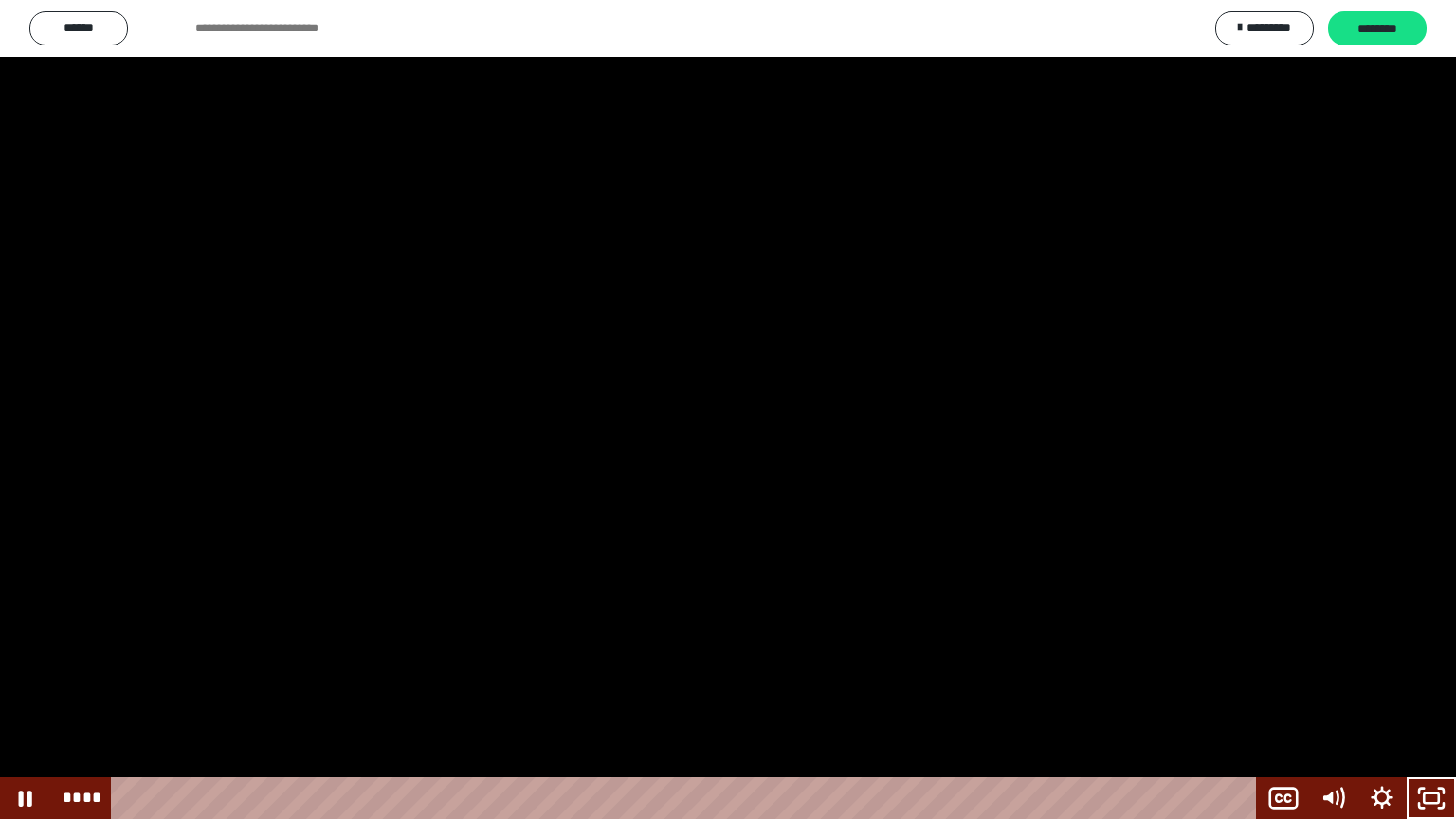 click at bounding box center [728, 410] 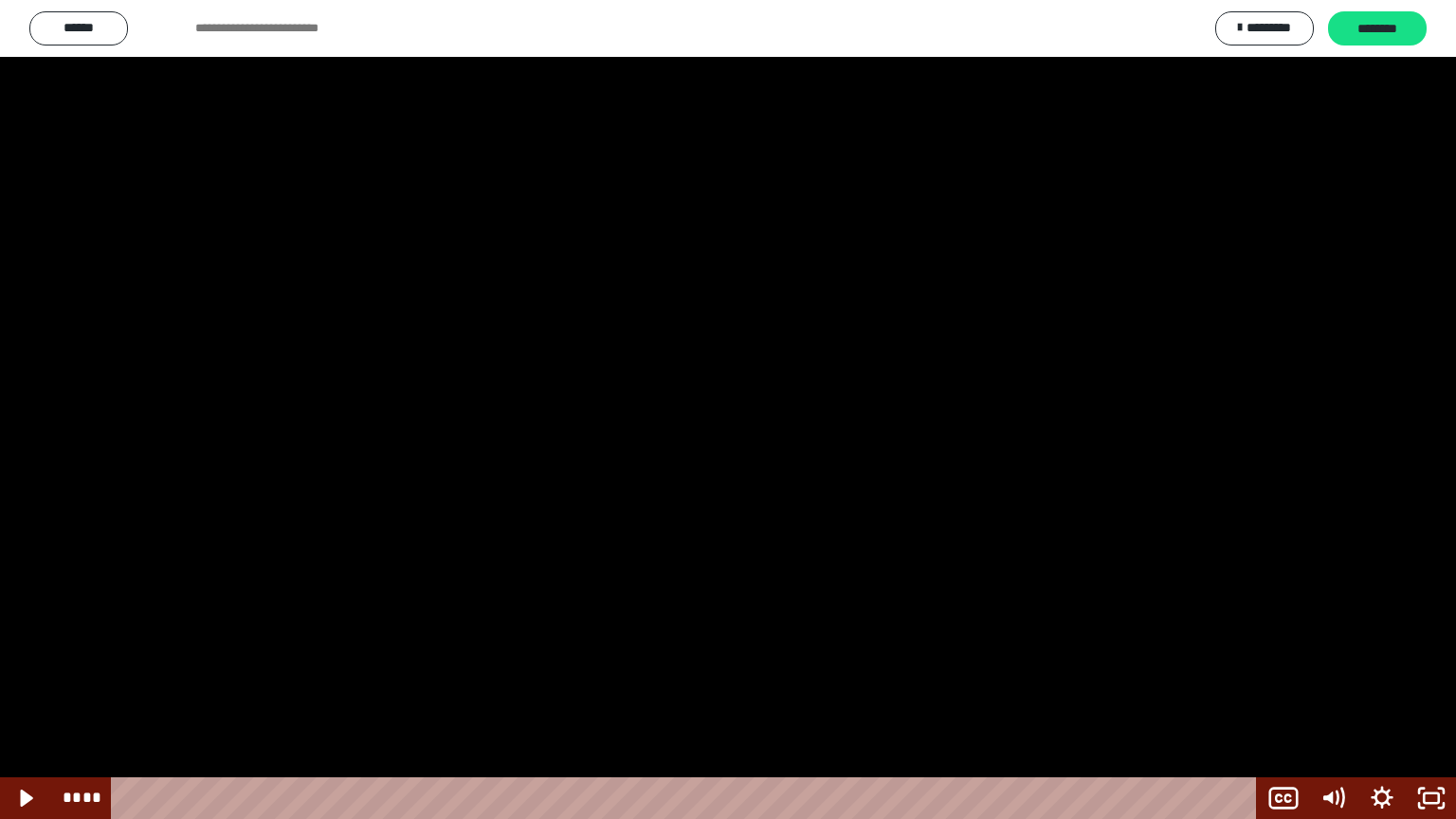 click at bounding box center [728, 410] 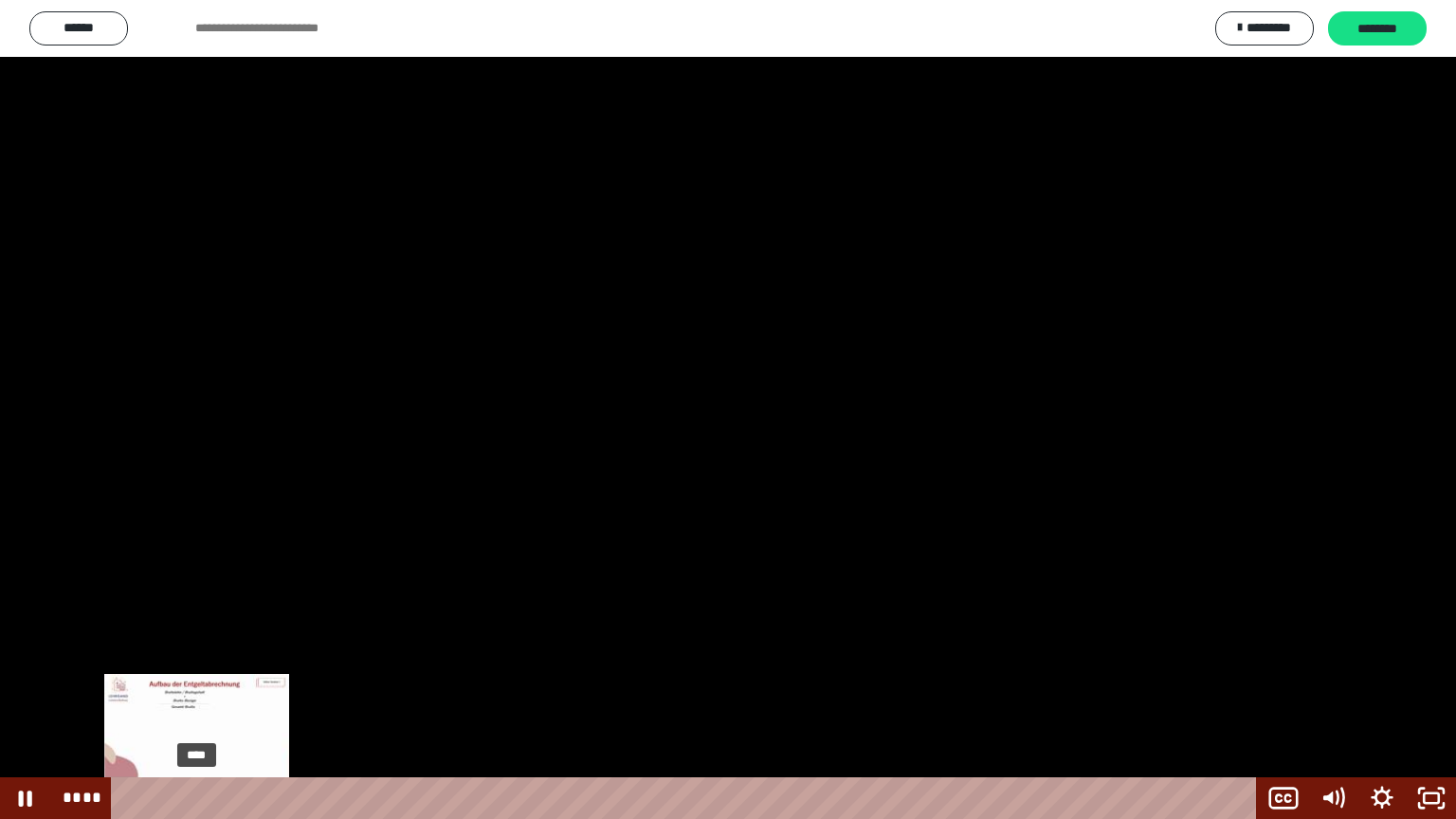 click on "****" at bounding box center (687, 798) 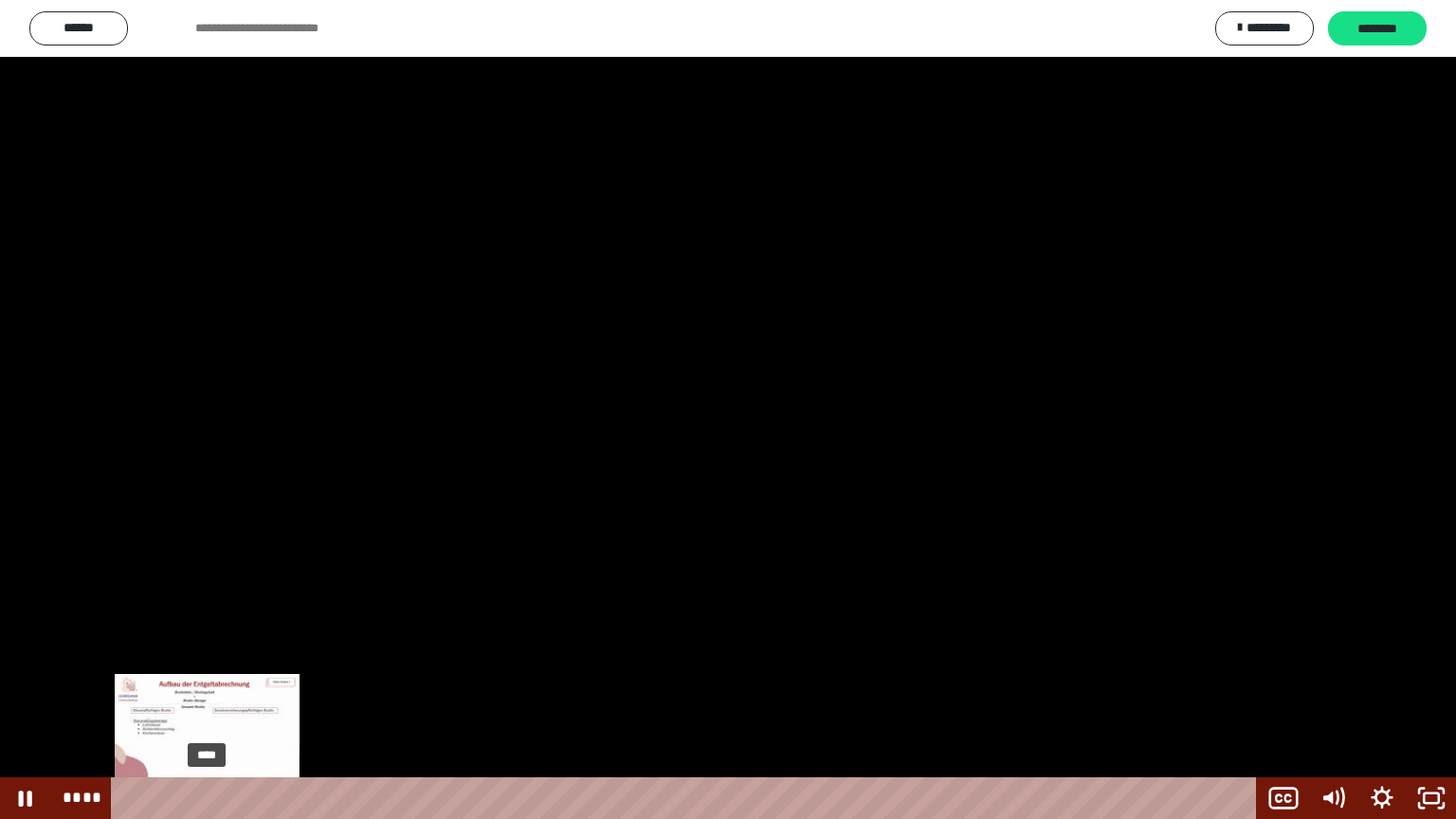 click at bounding box center [207, 798] 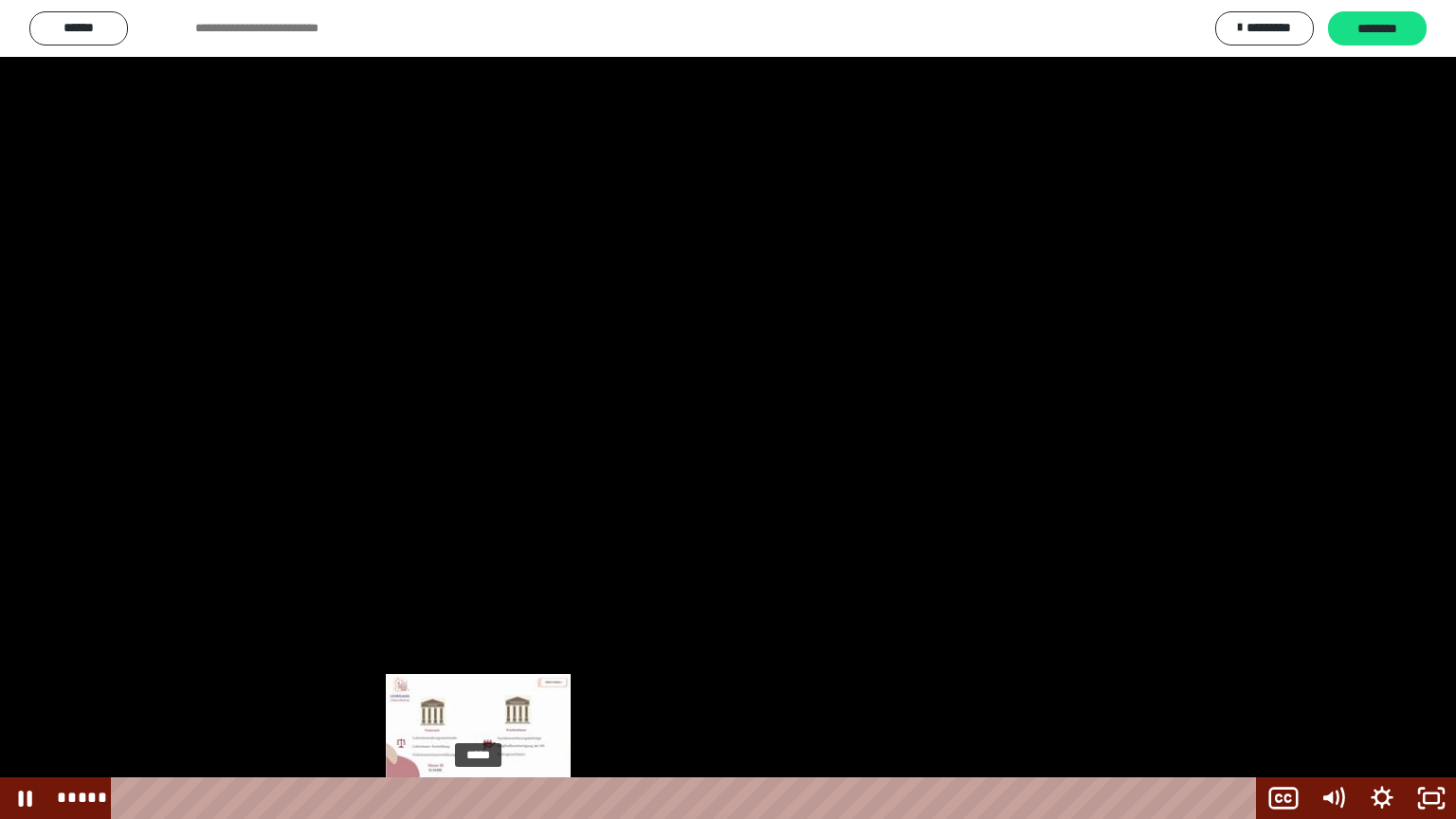 click on "*****" at bounding box center (687, 798) 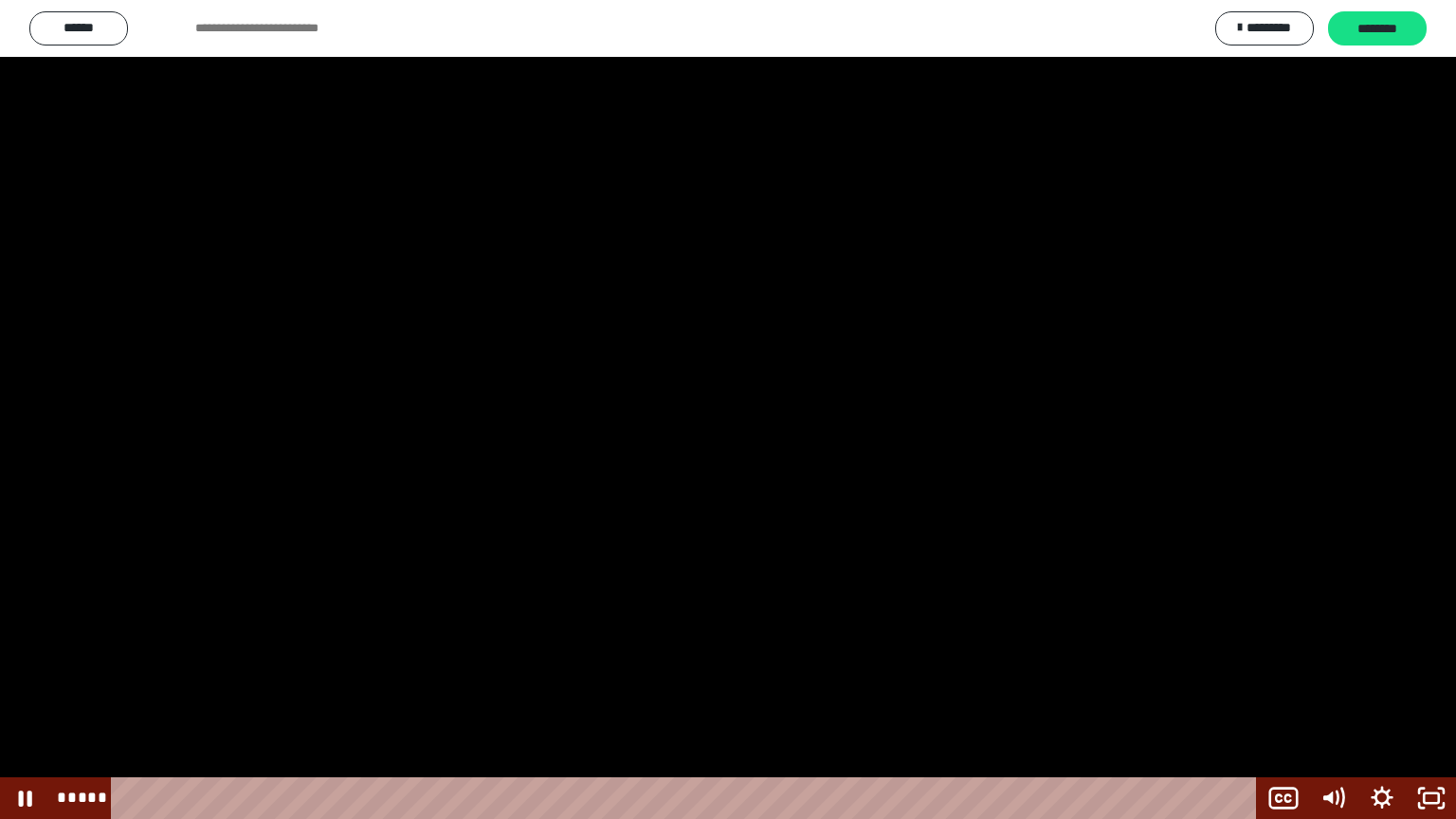 click at bounding box center [728, 410] 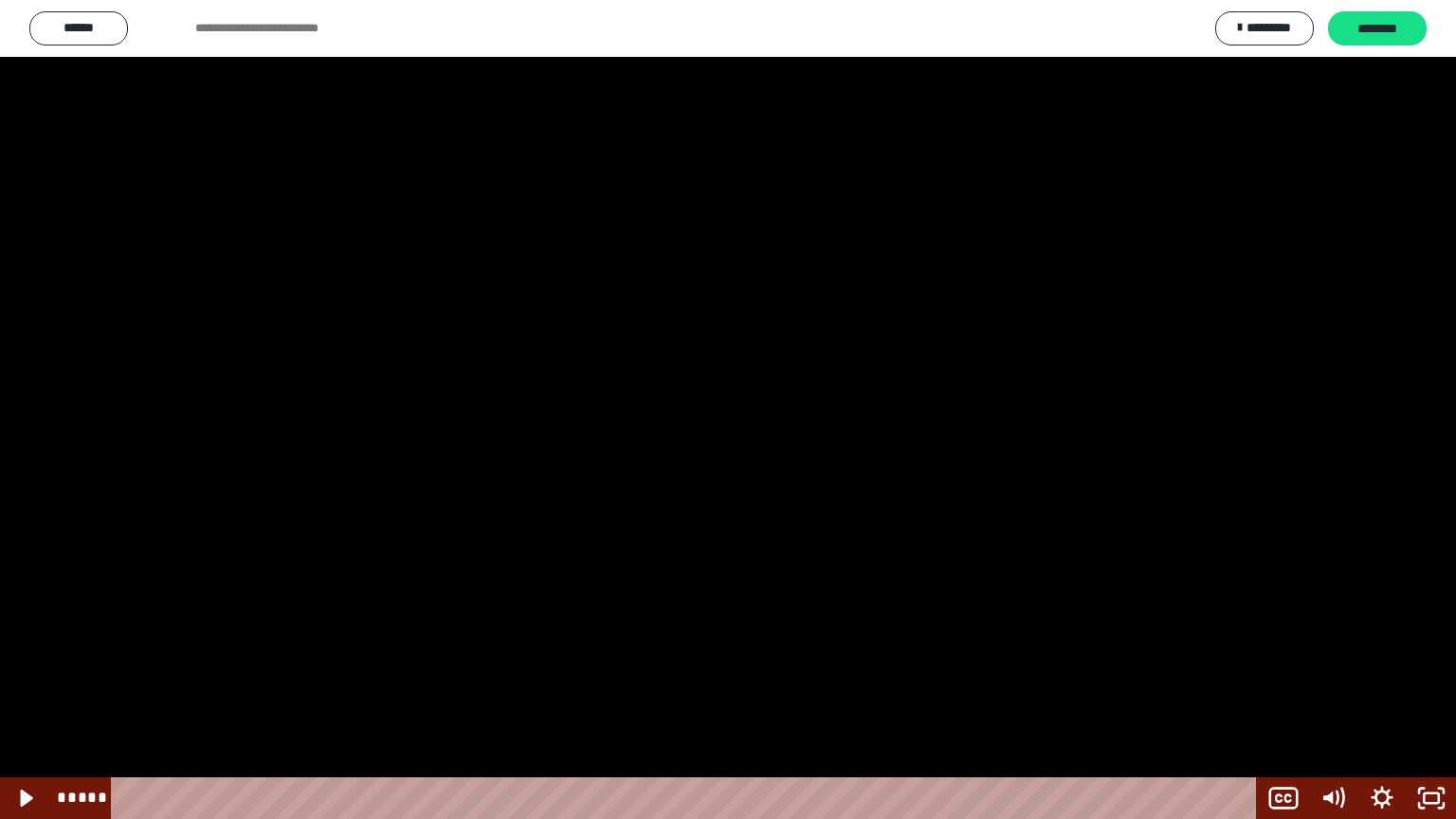 click at bounding box center [728, 410] 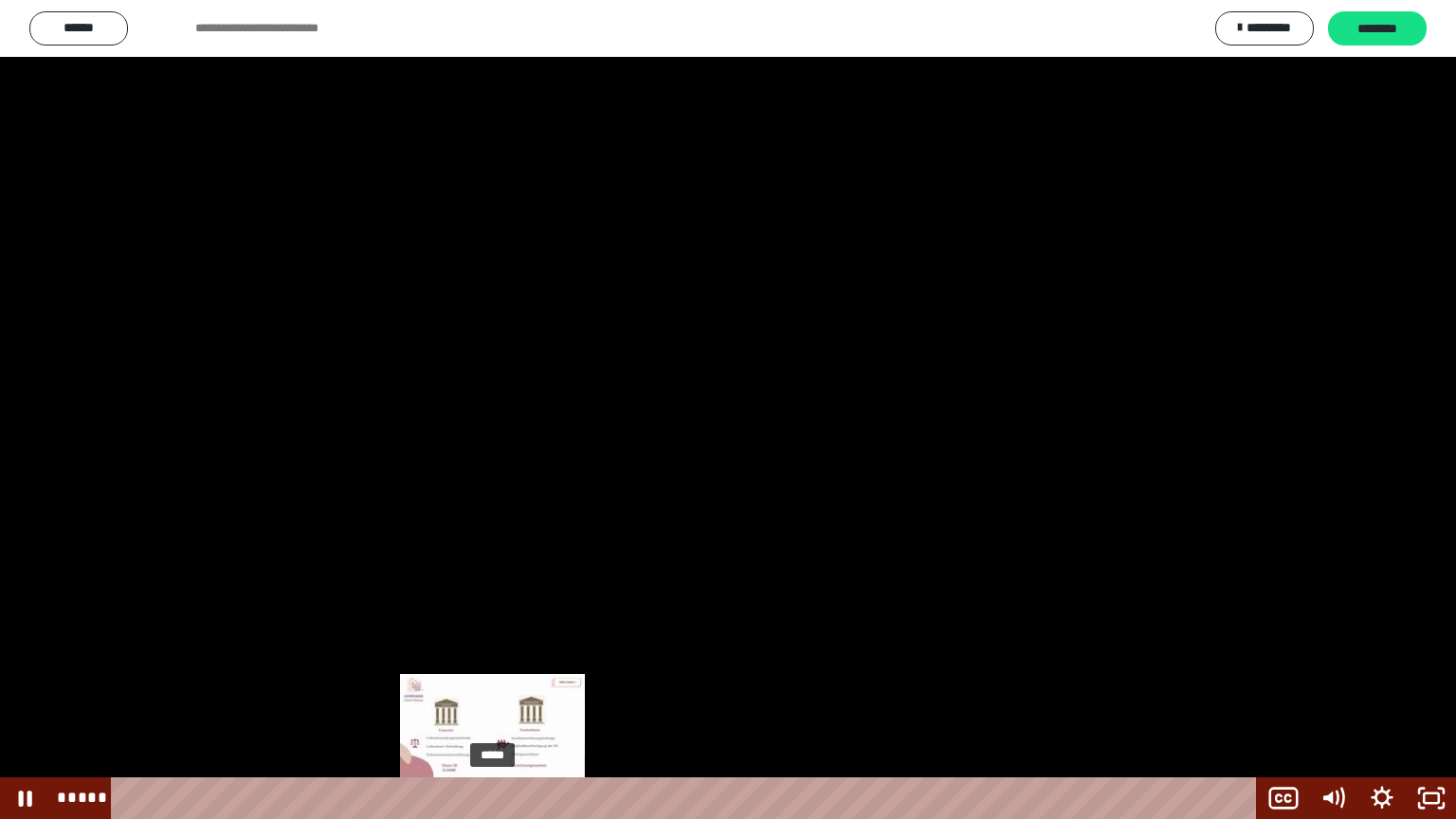 click on "*****" at bounding box center (687, 798) 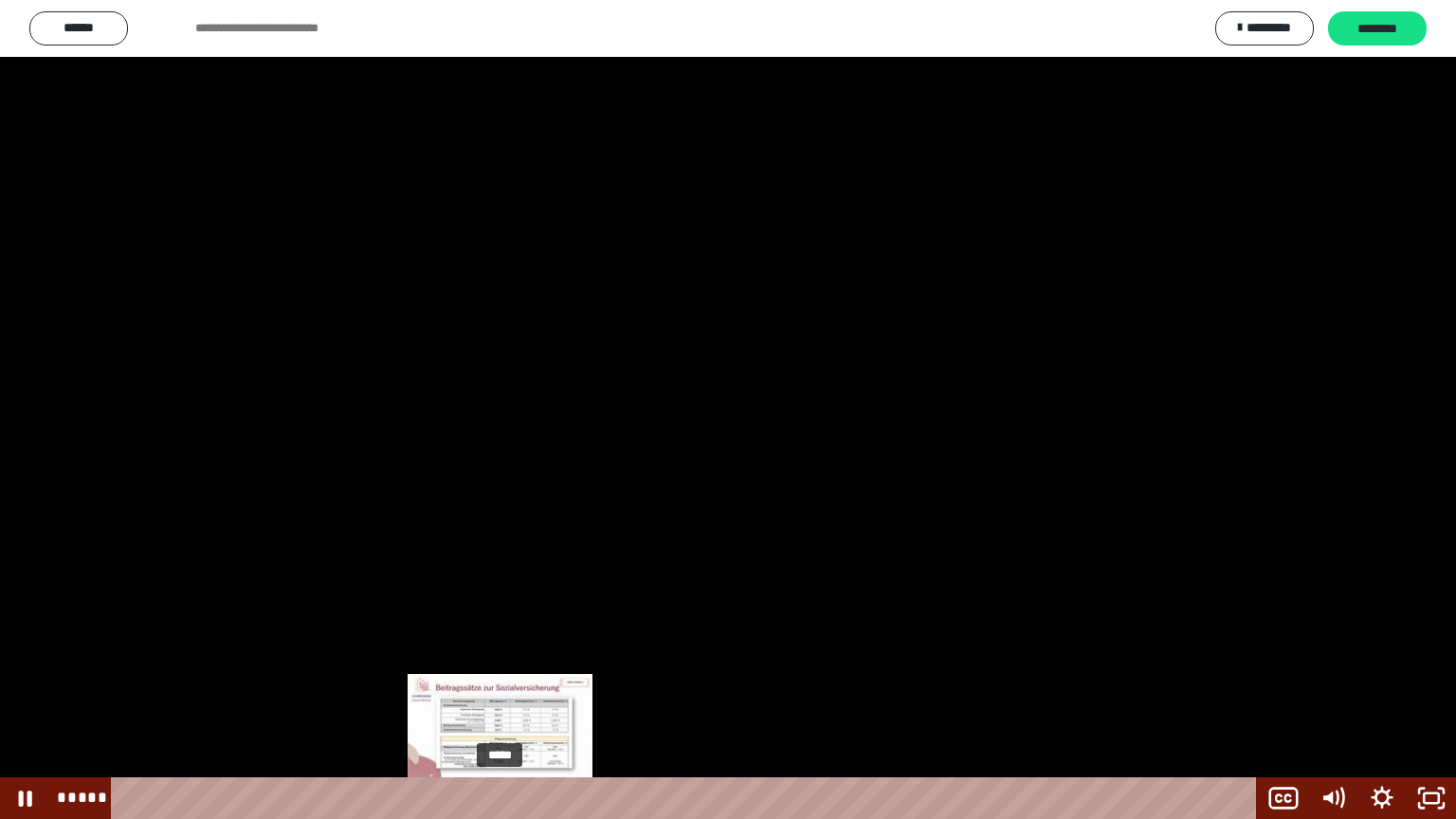 click at bounding box center (500, 798) 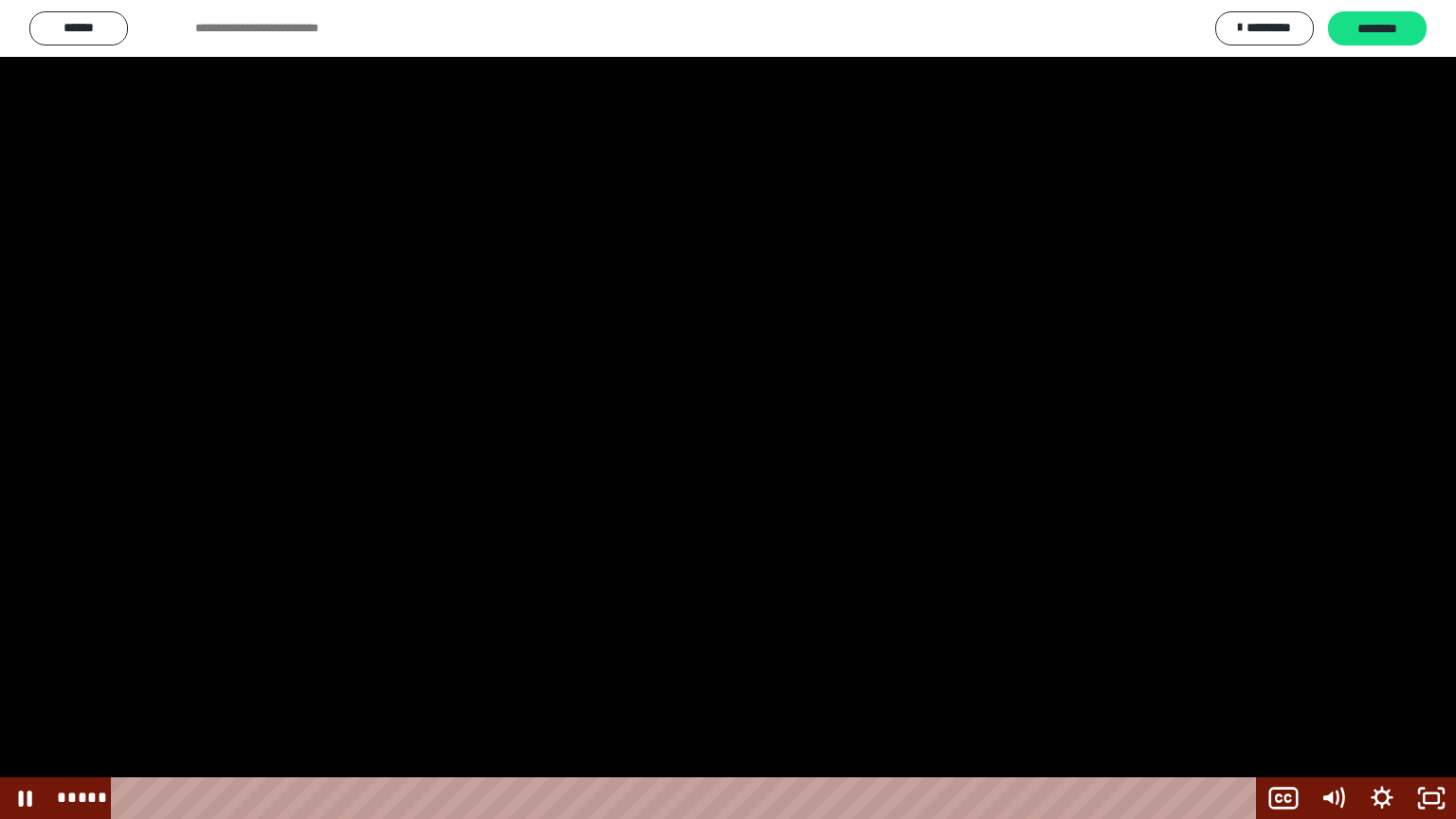 click at bounding box center [728, 410] 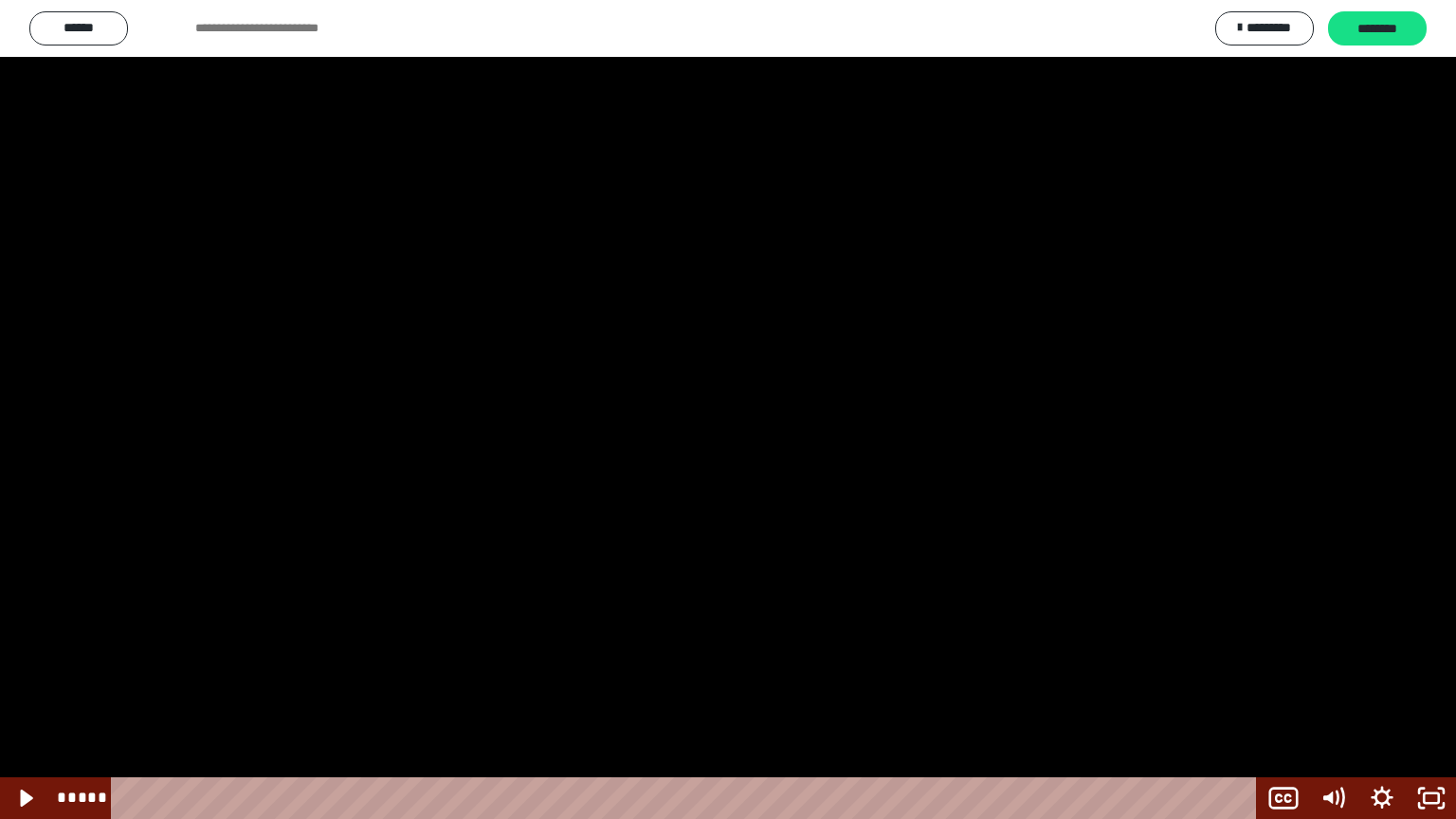 click at bounding box center [728, 410] 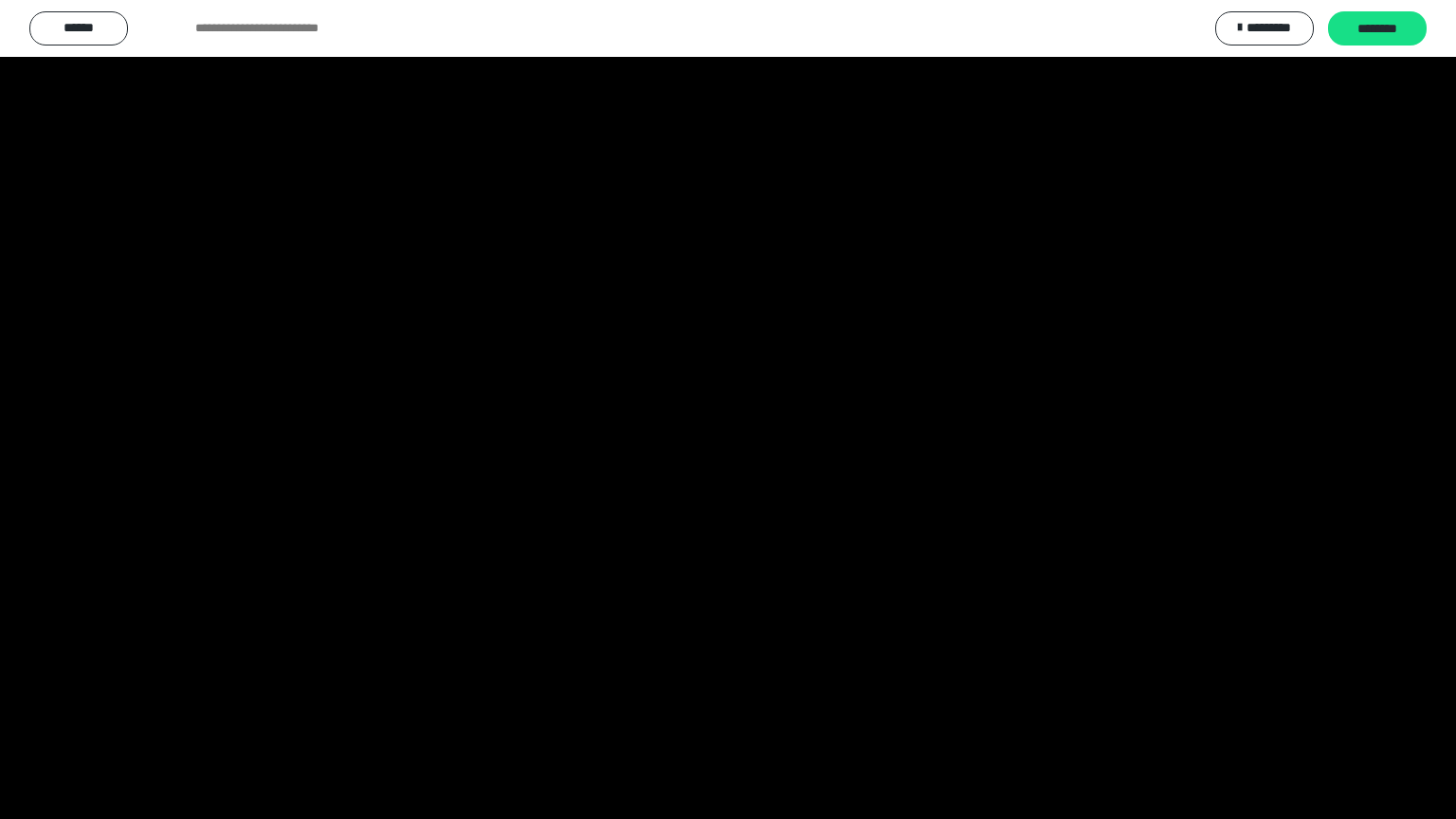 click at bounding box center [728, 410] 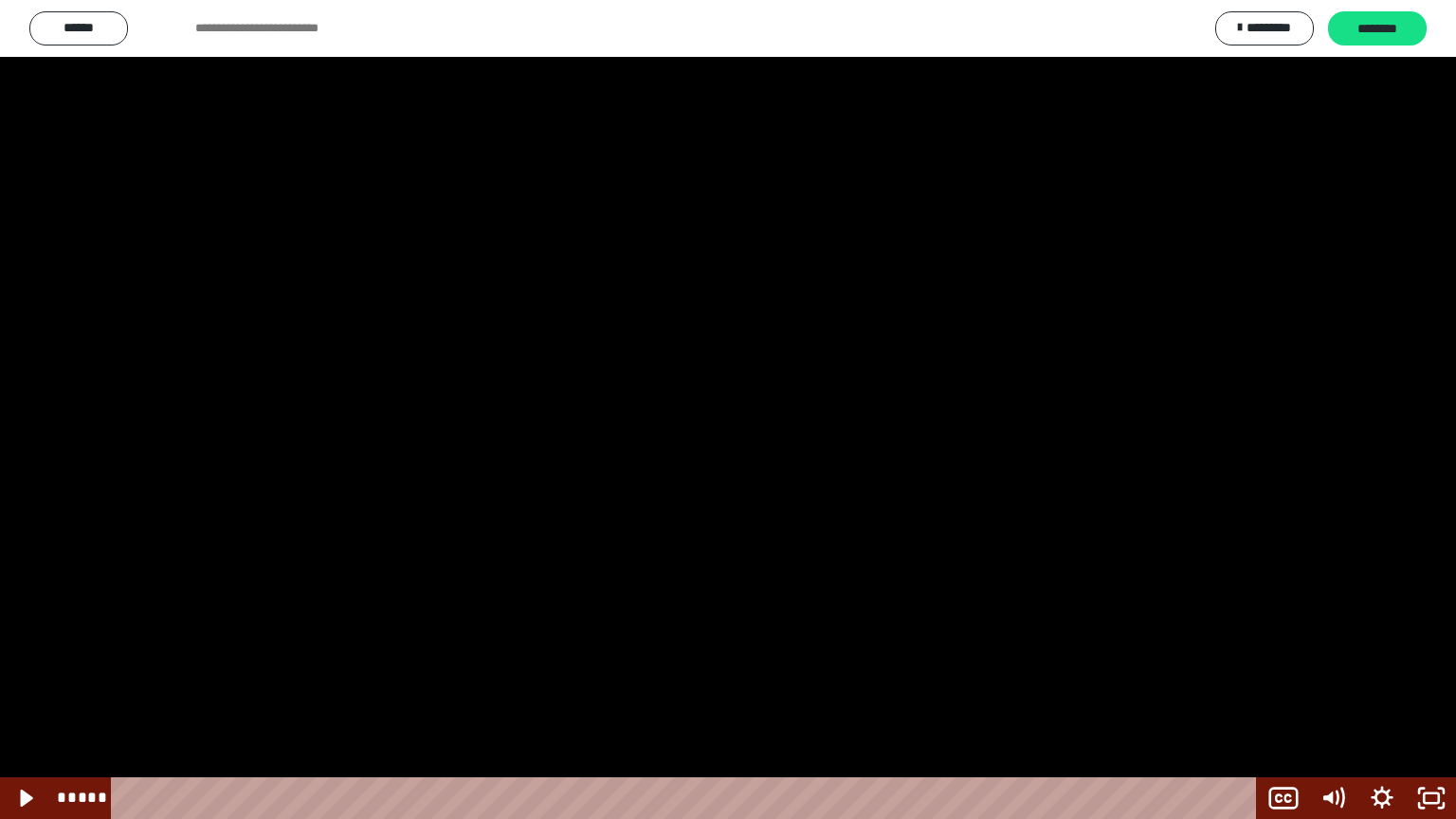 click at bounding box center (728, 410) 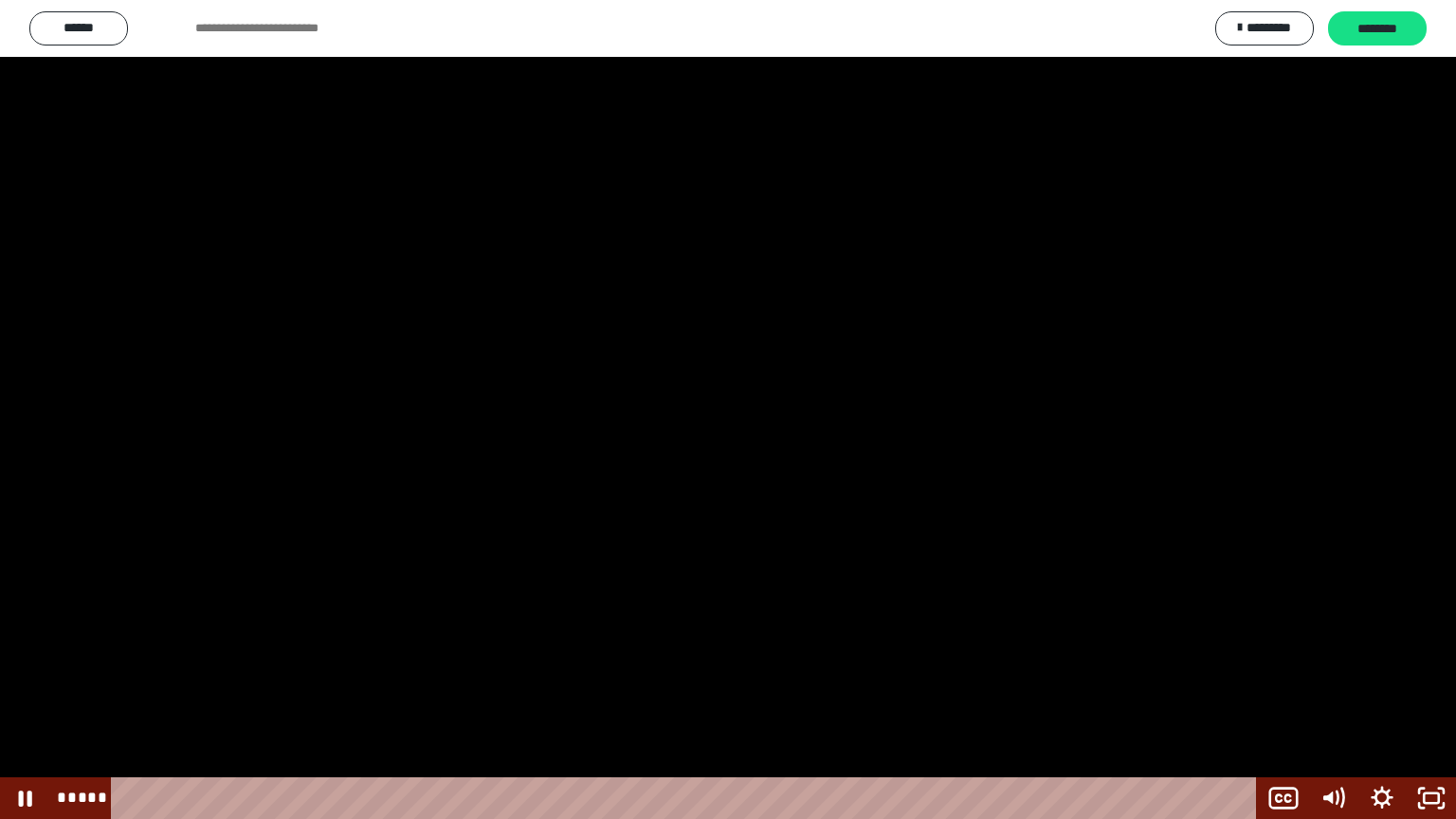 click at bounding box center (728, 410) 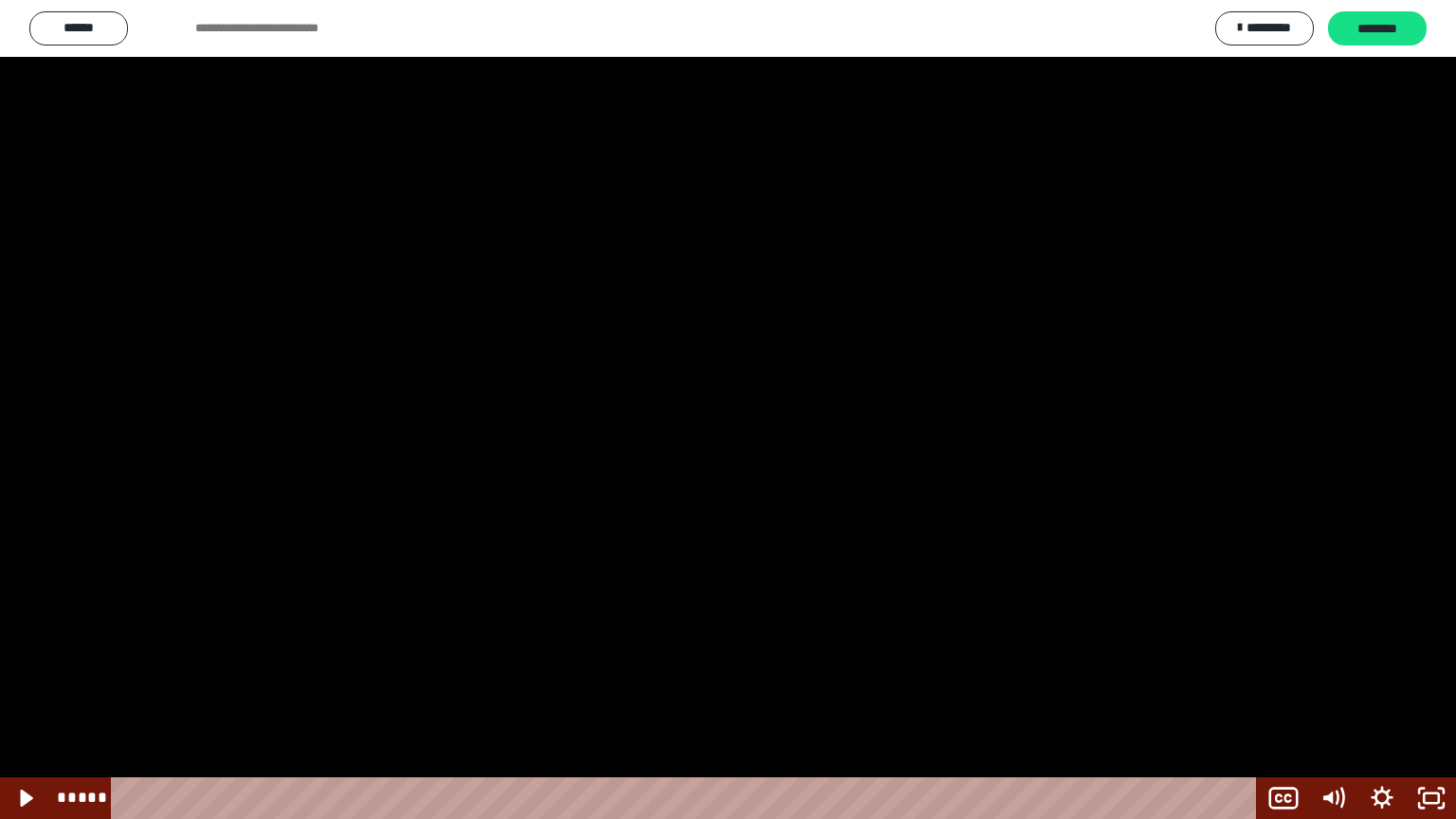 click at bounding box center (728, 410) 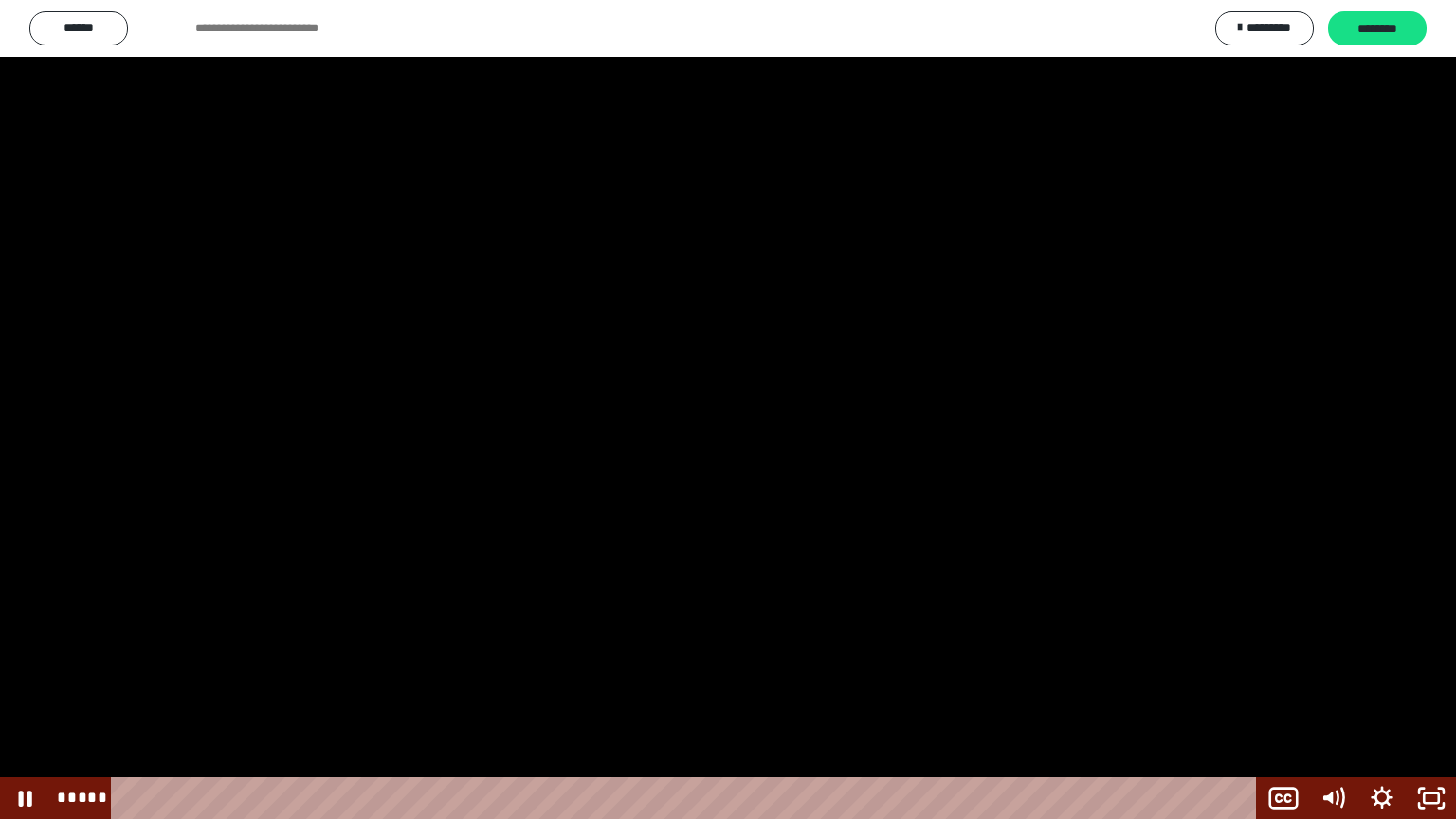 click at bounding box center [728, 410] 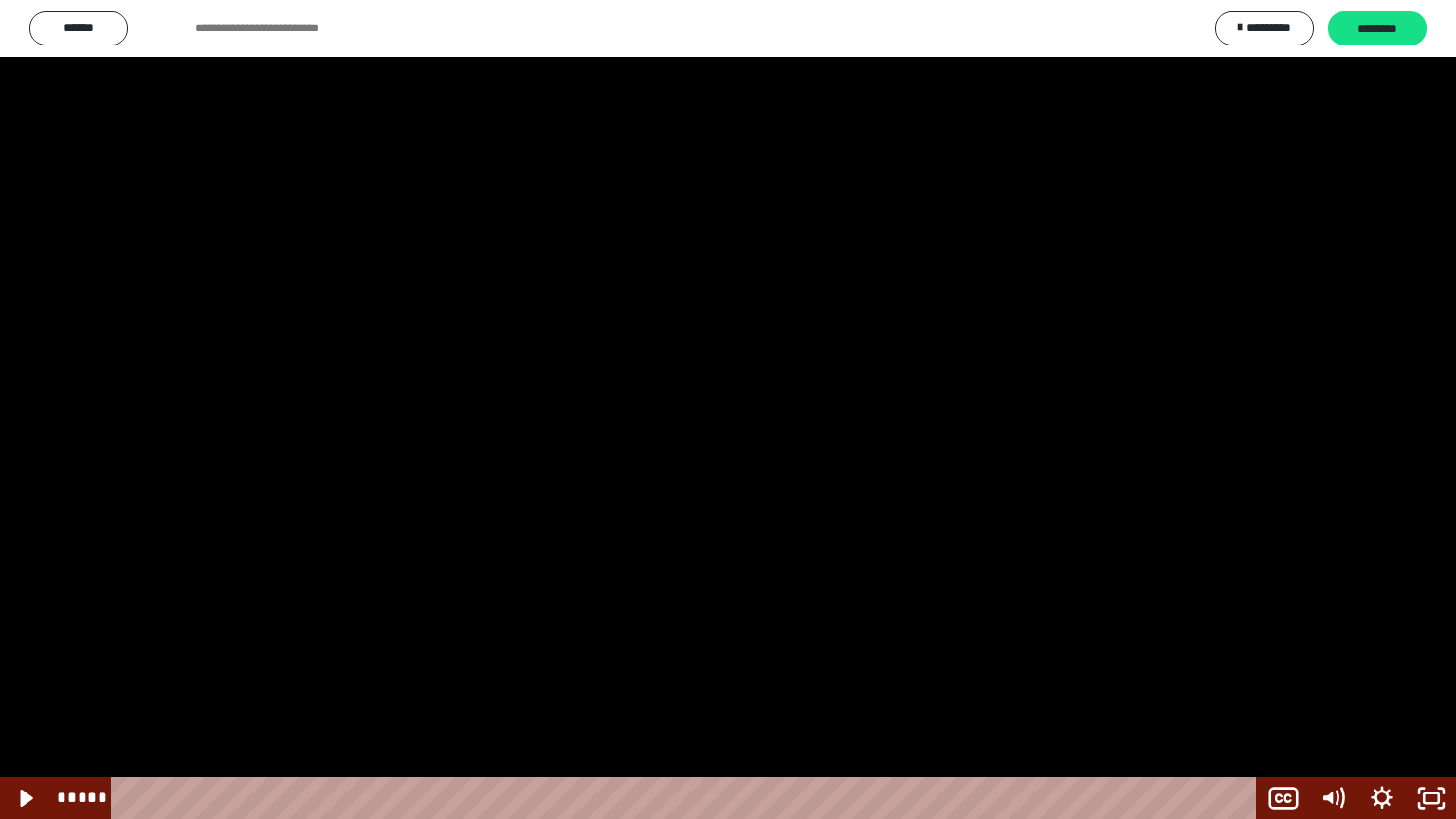 click at bounding box center [728, 410] 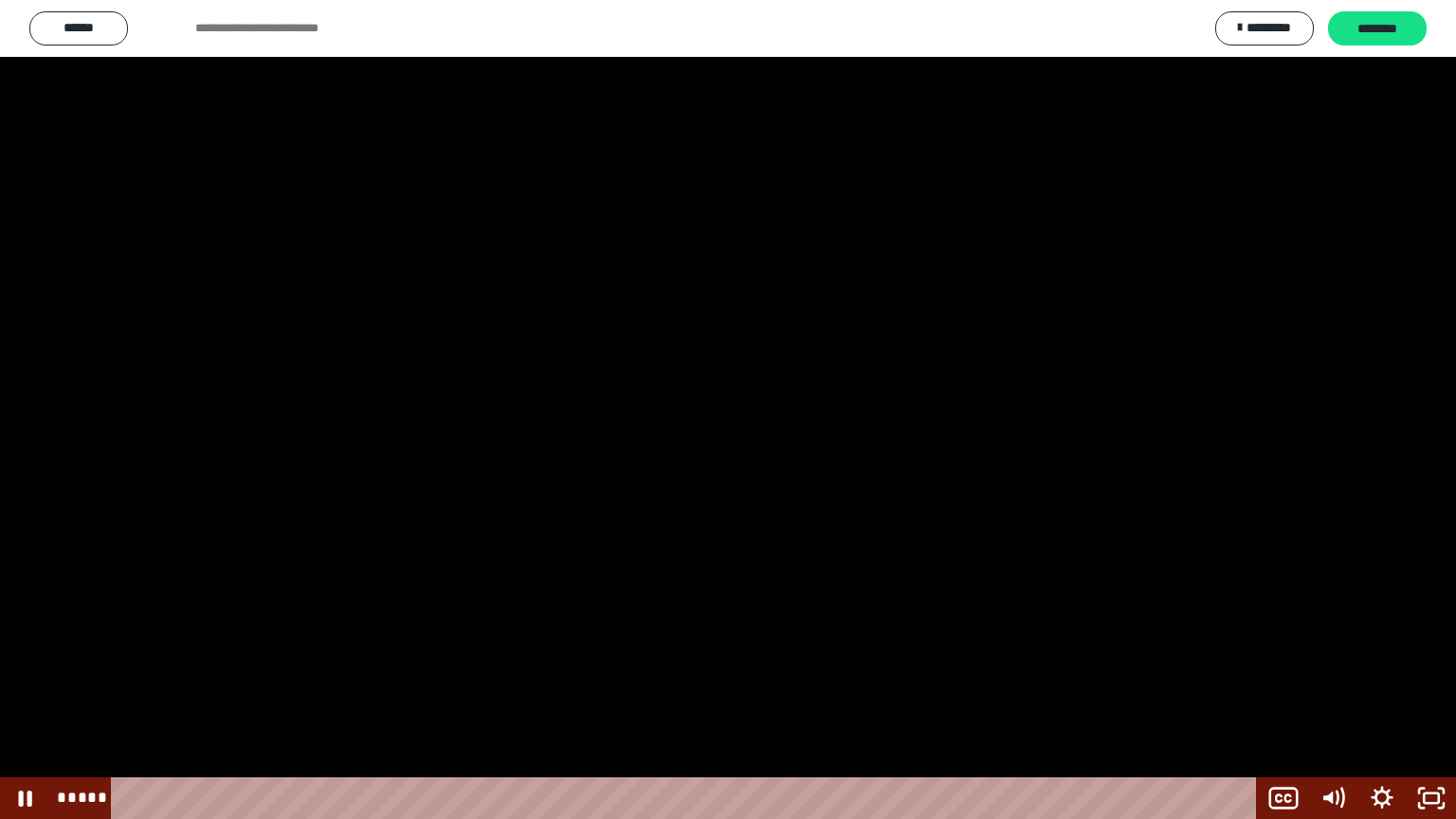 click at bounding box center [728, 410] 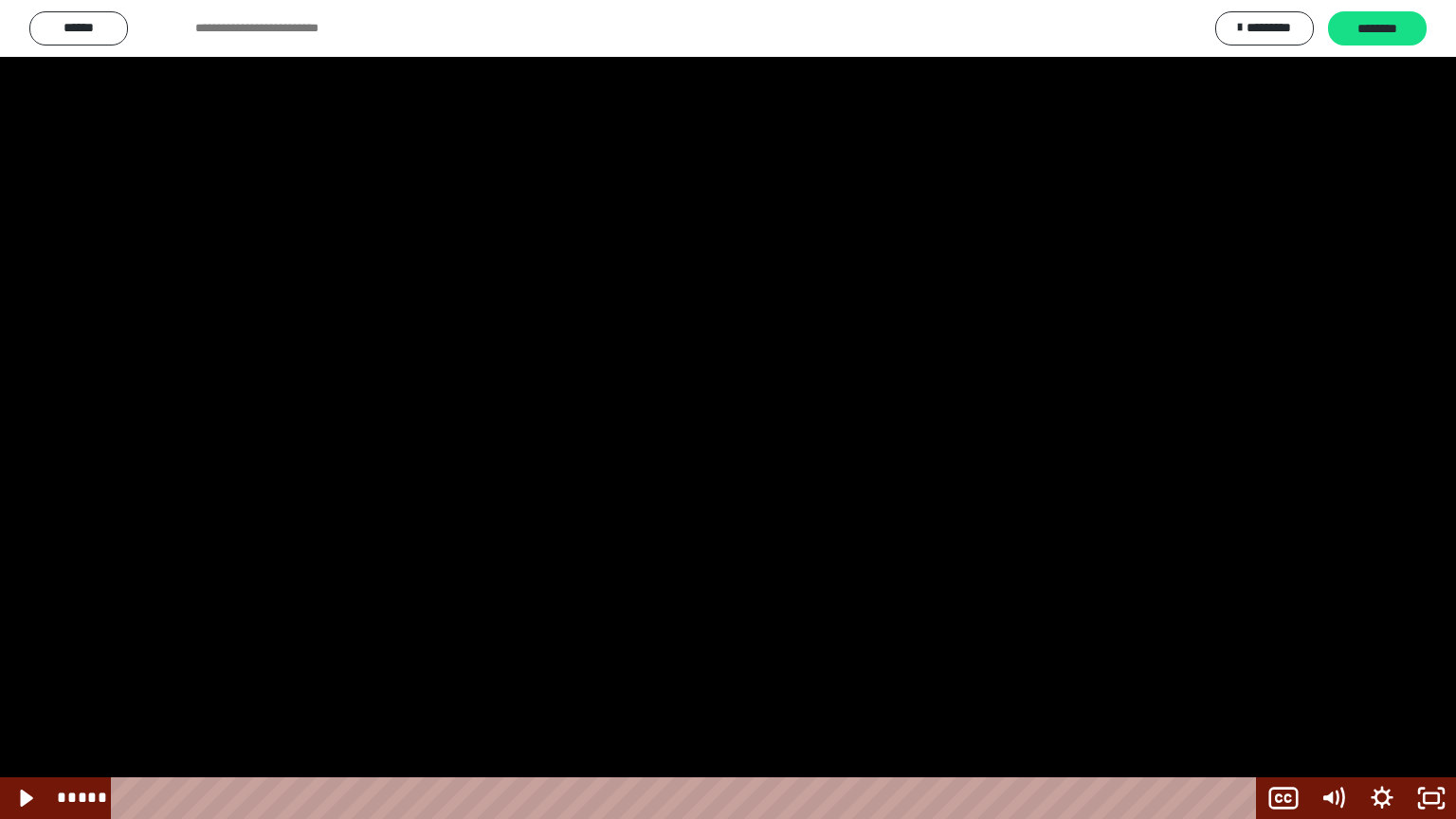 click at bounding box center (728, 410) 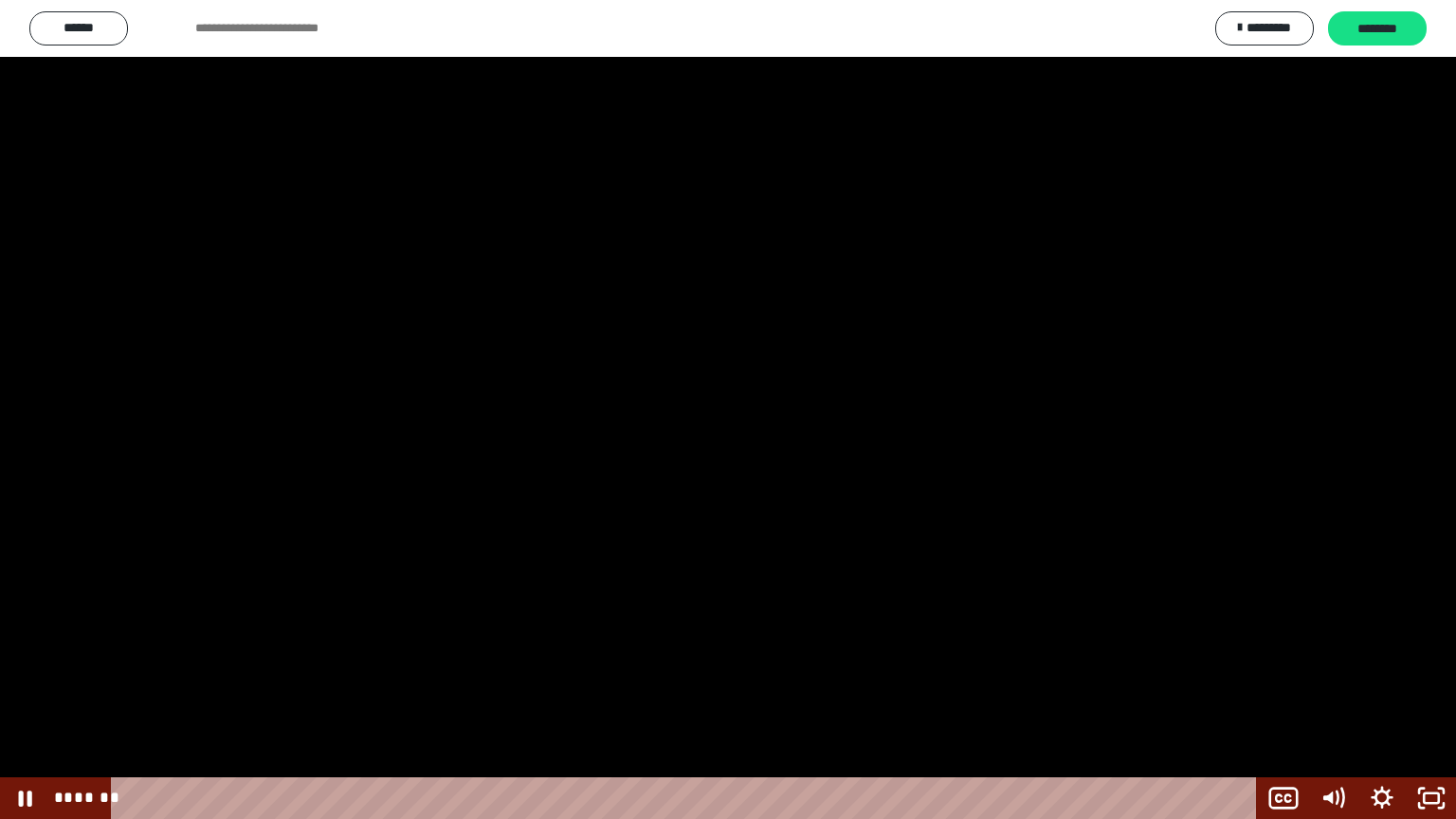 drag, startPoint x: 555, startPoint y: 113, endPoint x: 573, endPoint y: 193, distance: 82 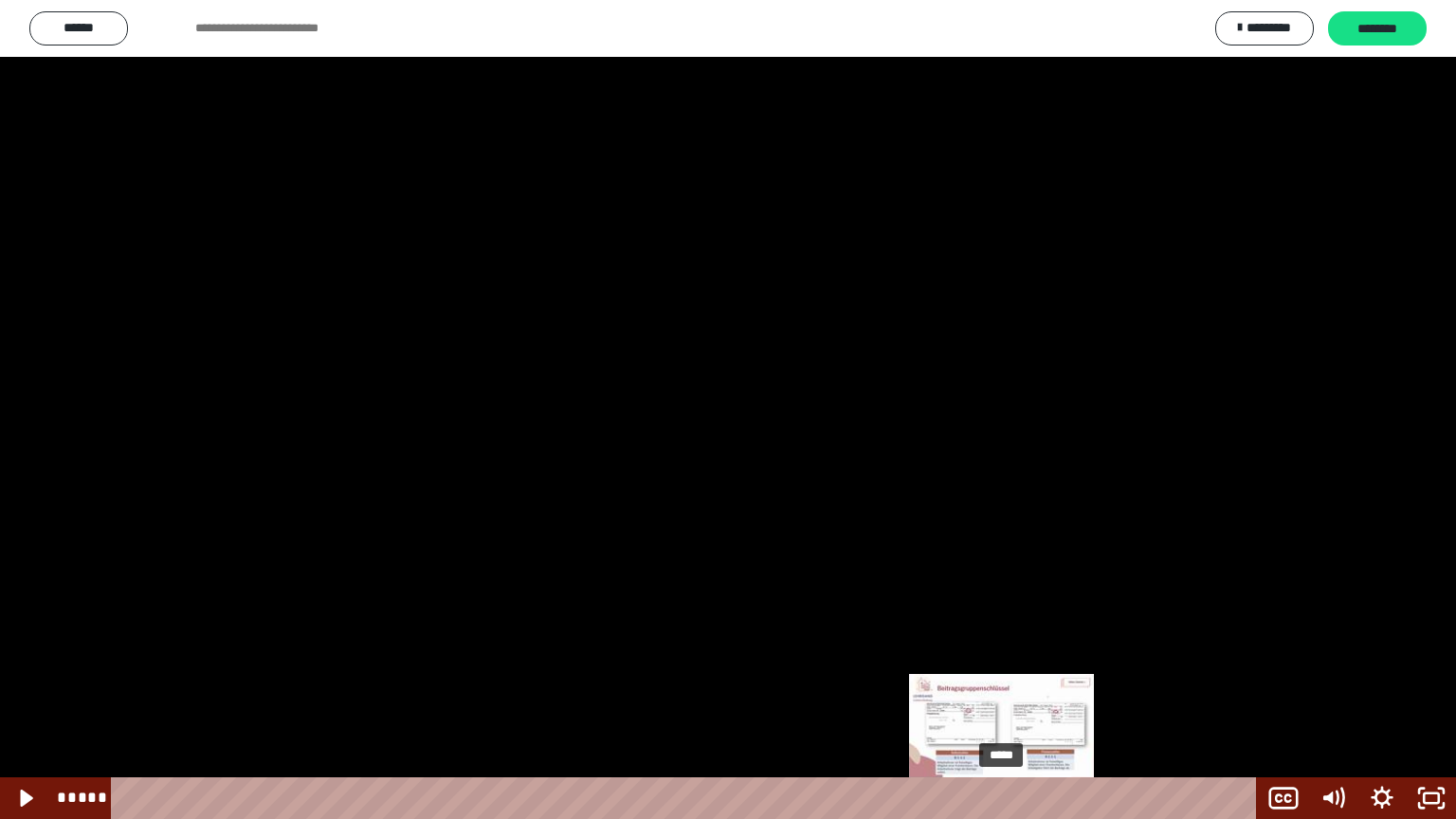 click on "*****" at bounding box center (687, 798) 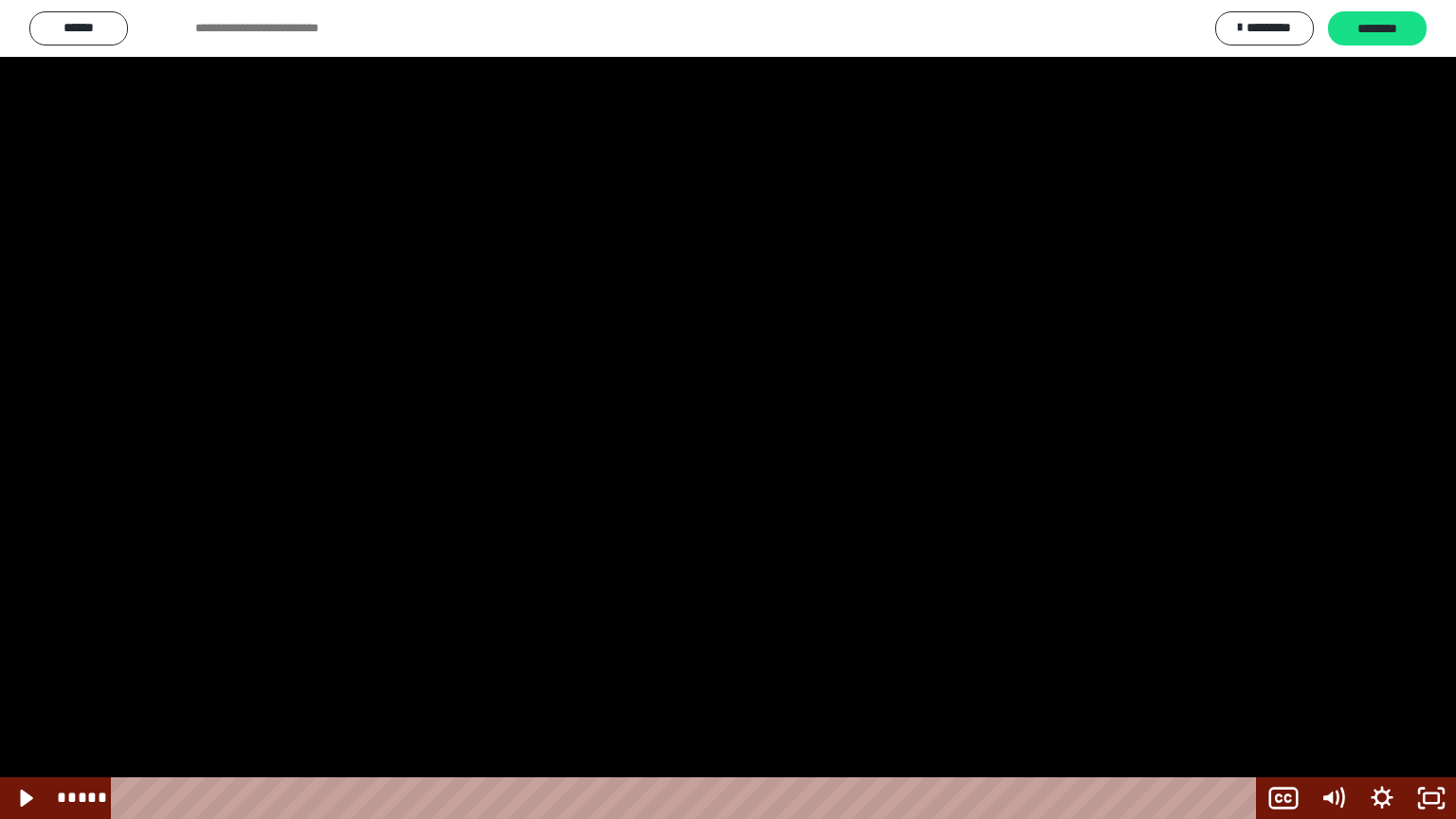 click at bounding box center [728, 410] 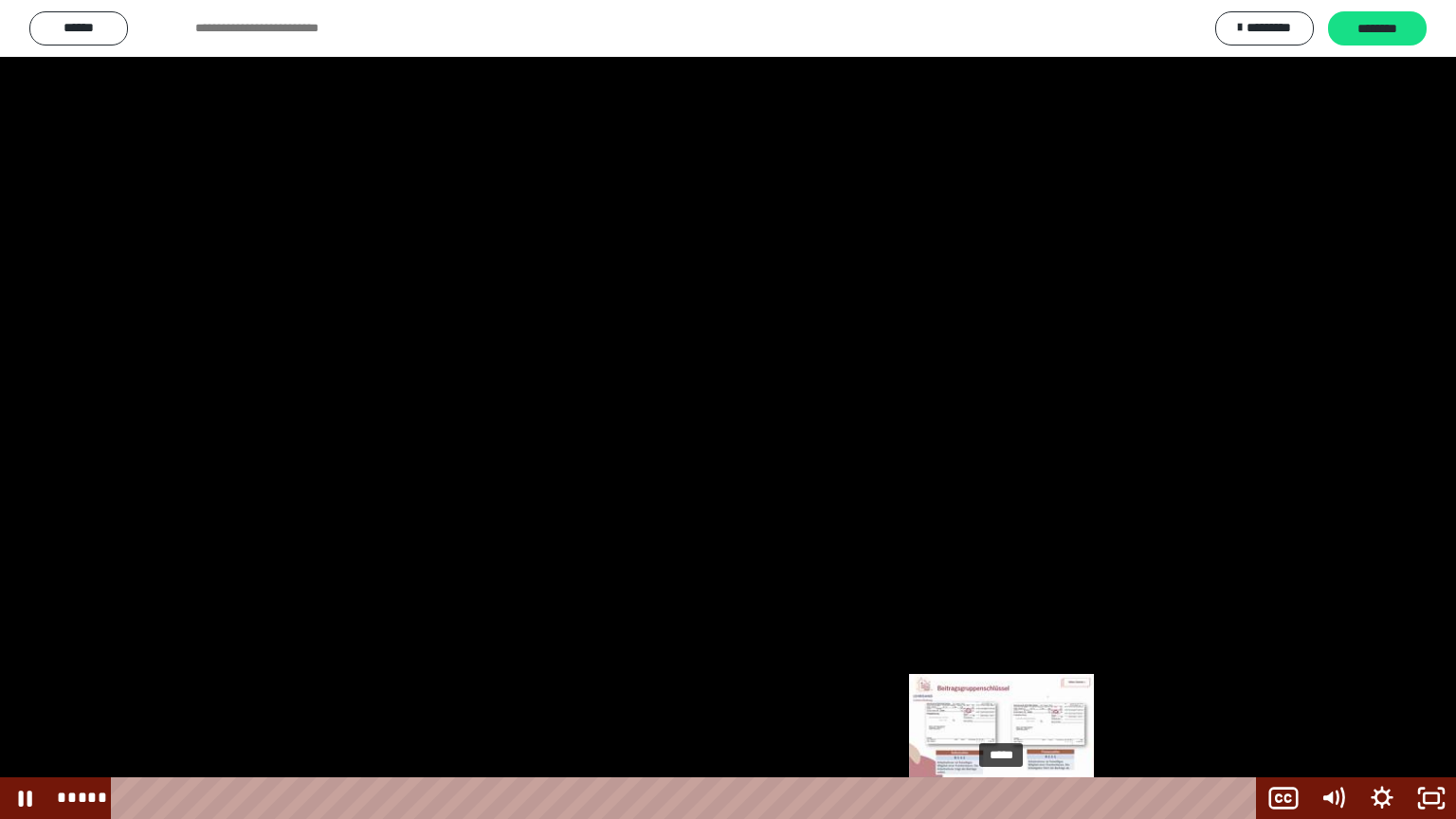click at bounding box center [1002, 798] 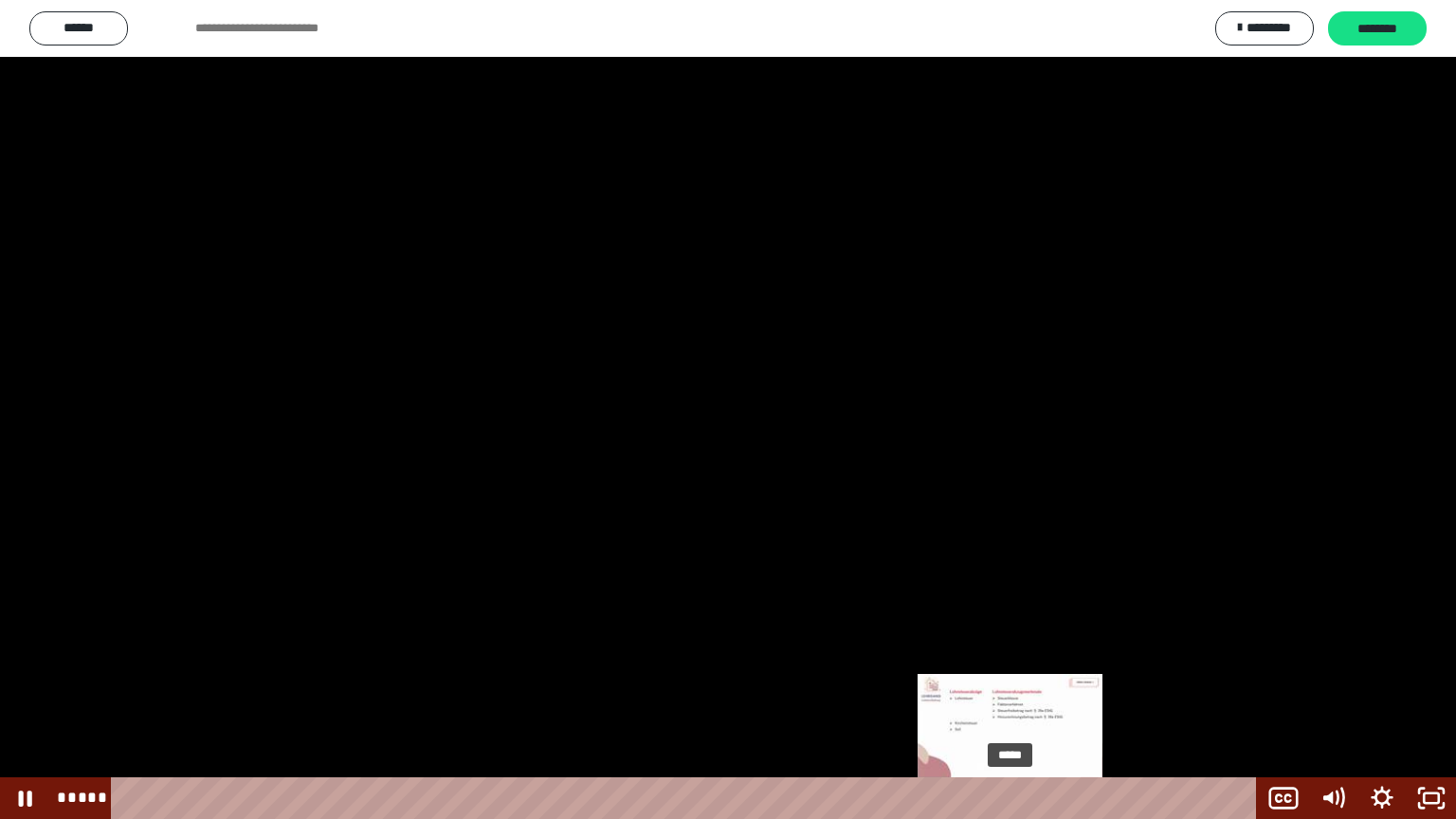 click at bounding box center (1010, 798) 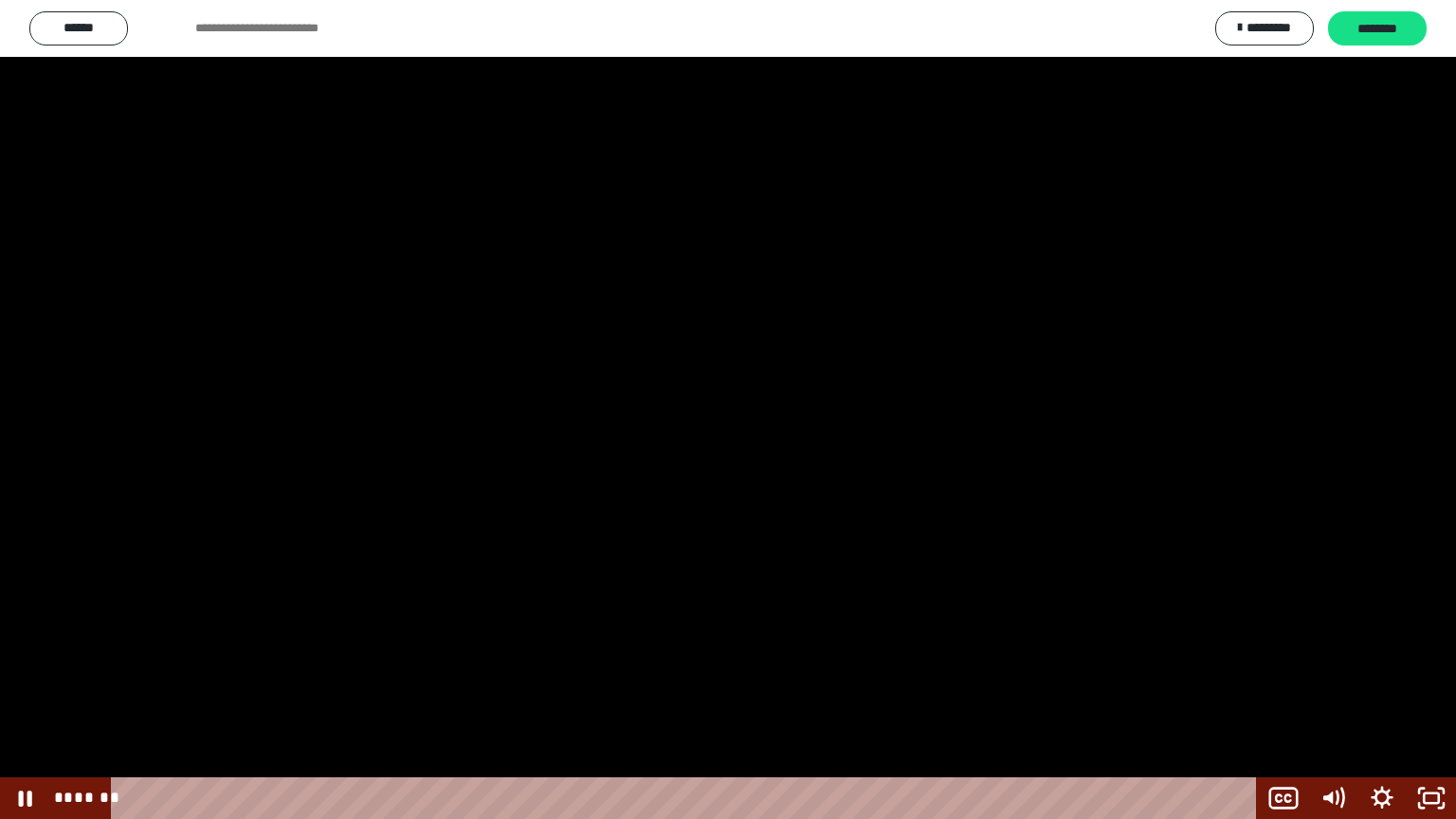 click at bounding box center (728, 410) 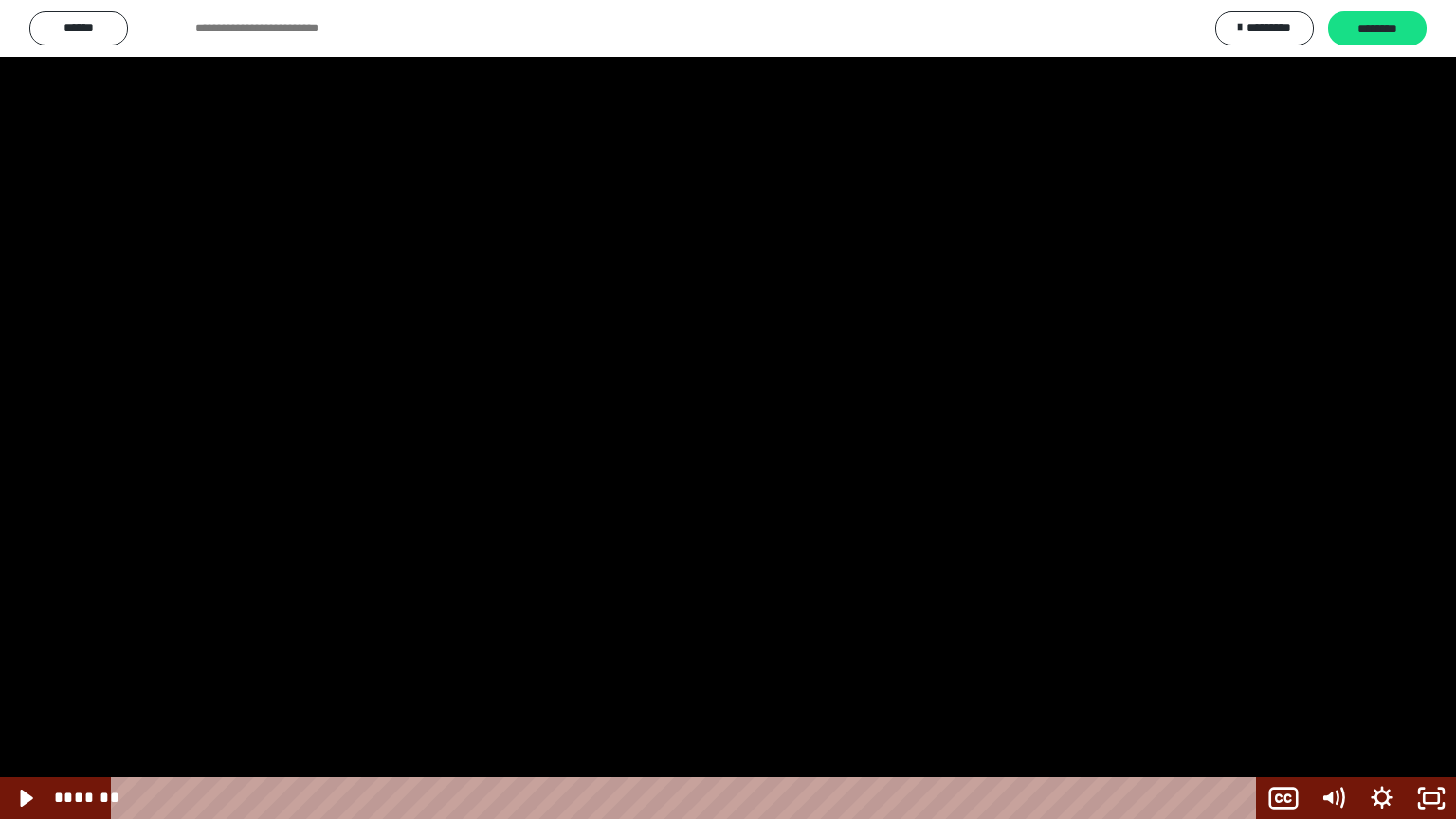 click at bounding box center (728, 410) 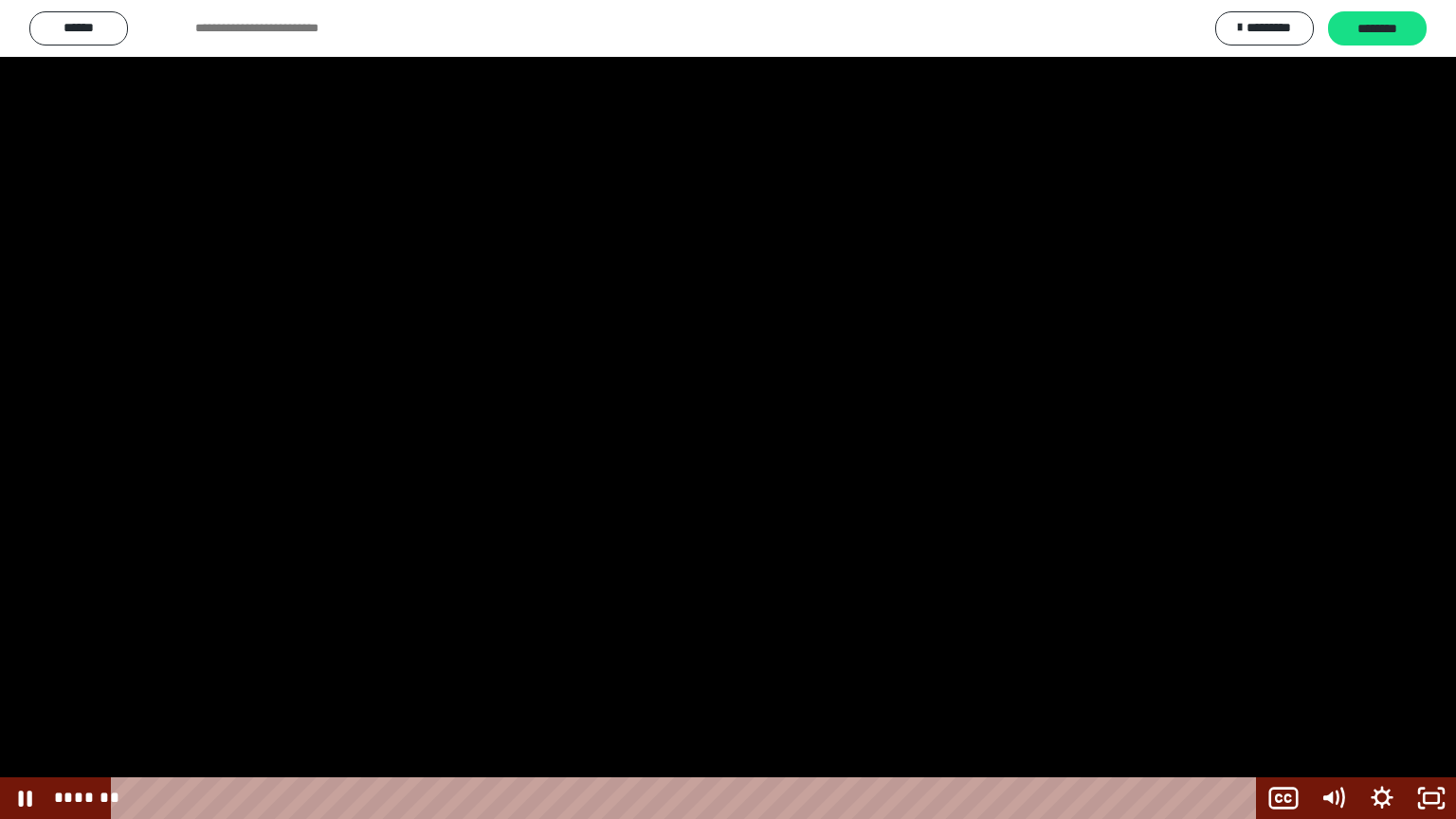 click at bounding box center (728, 410) 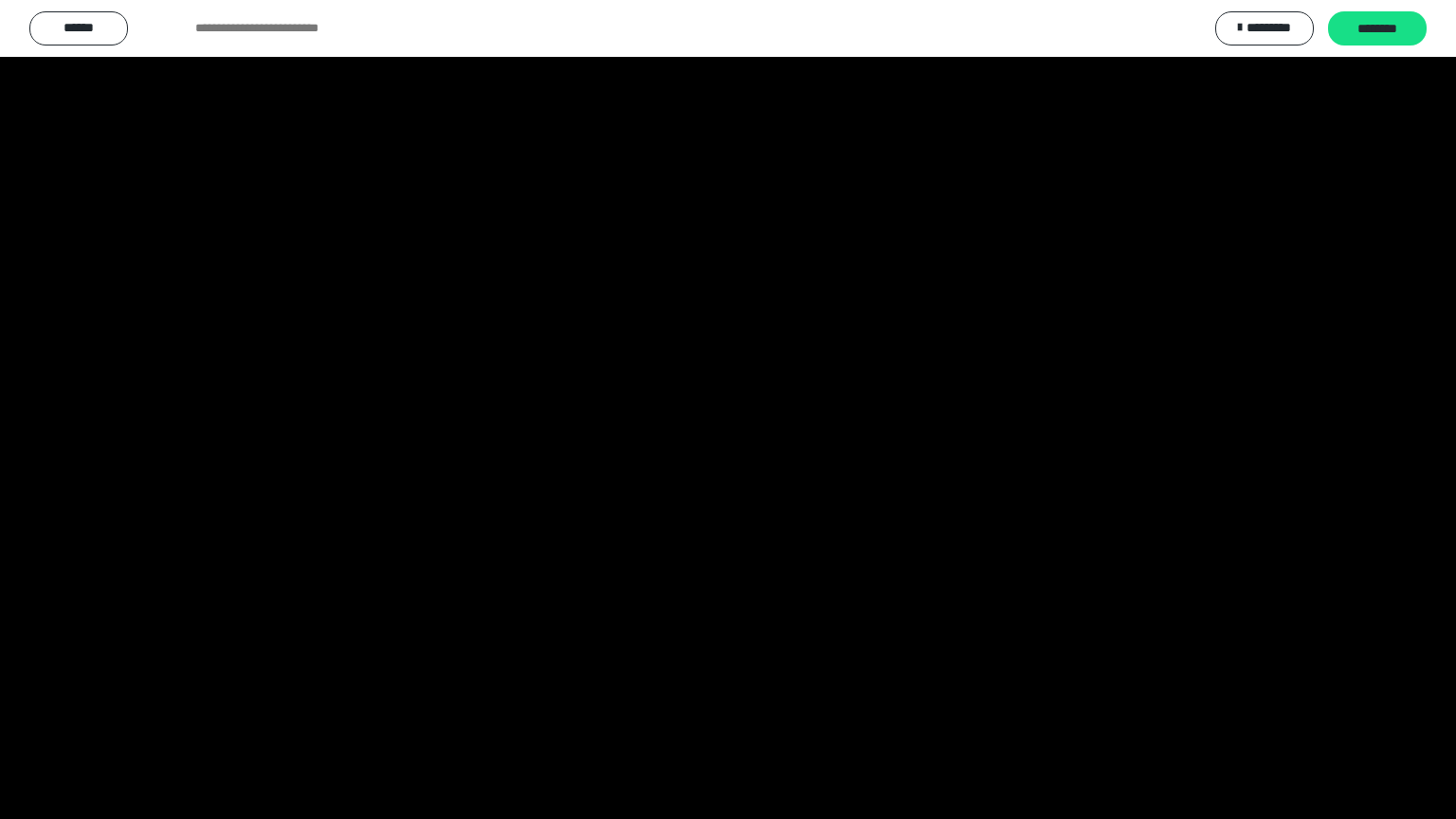 click at bounding box center (728, 410) 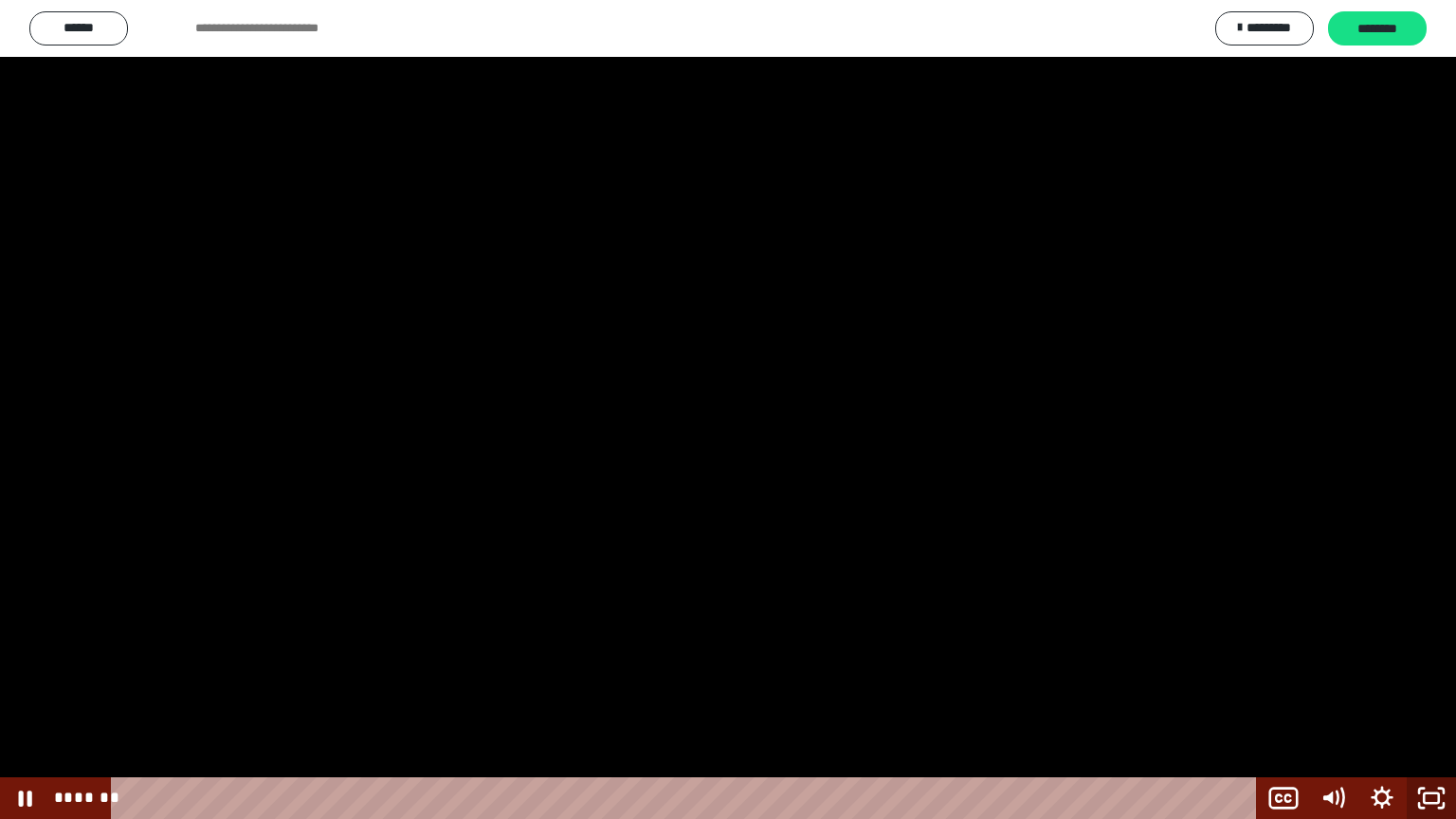click 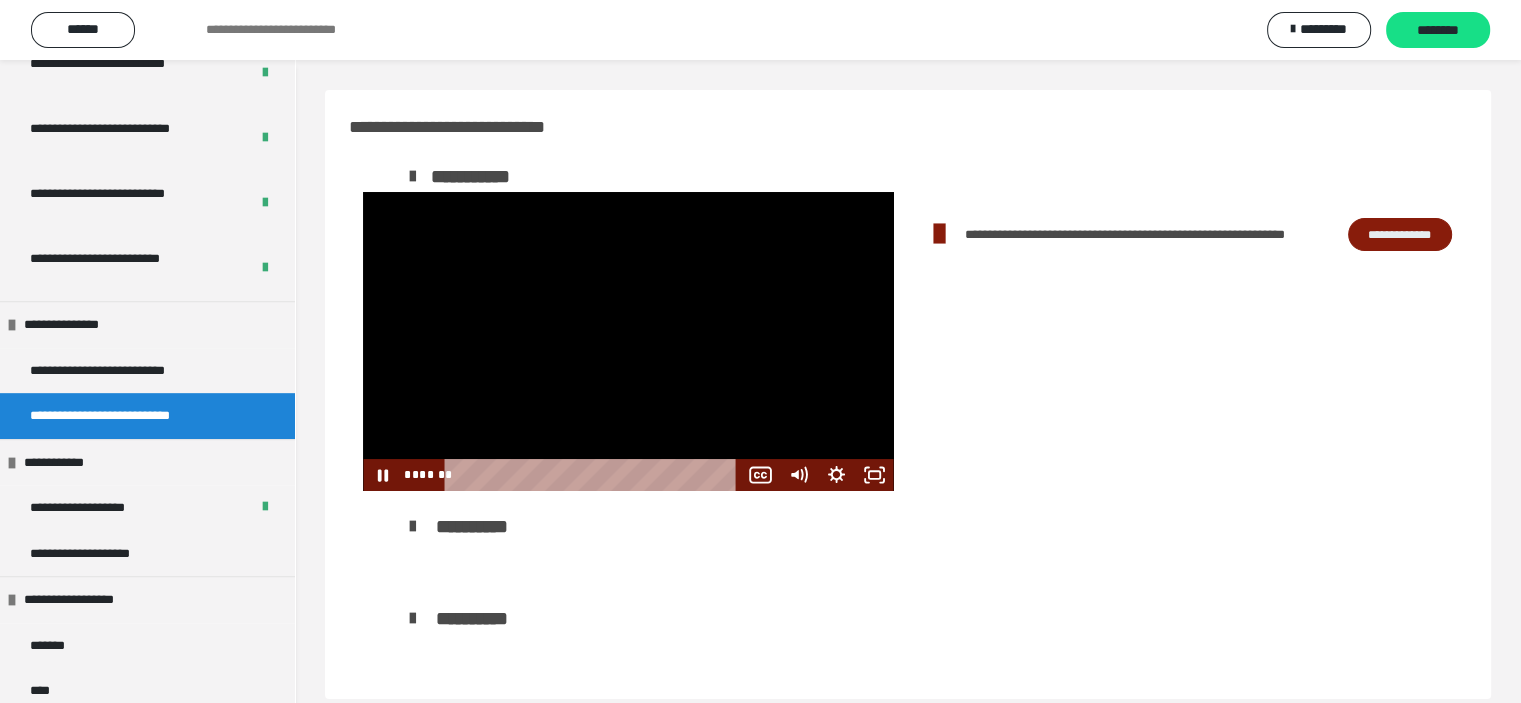 click at bounding box center [628, 341] 